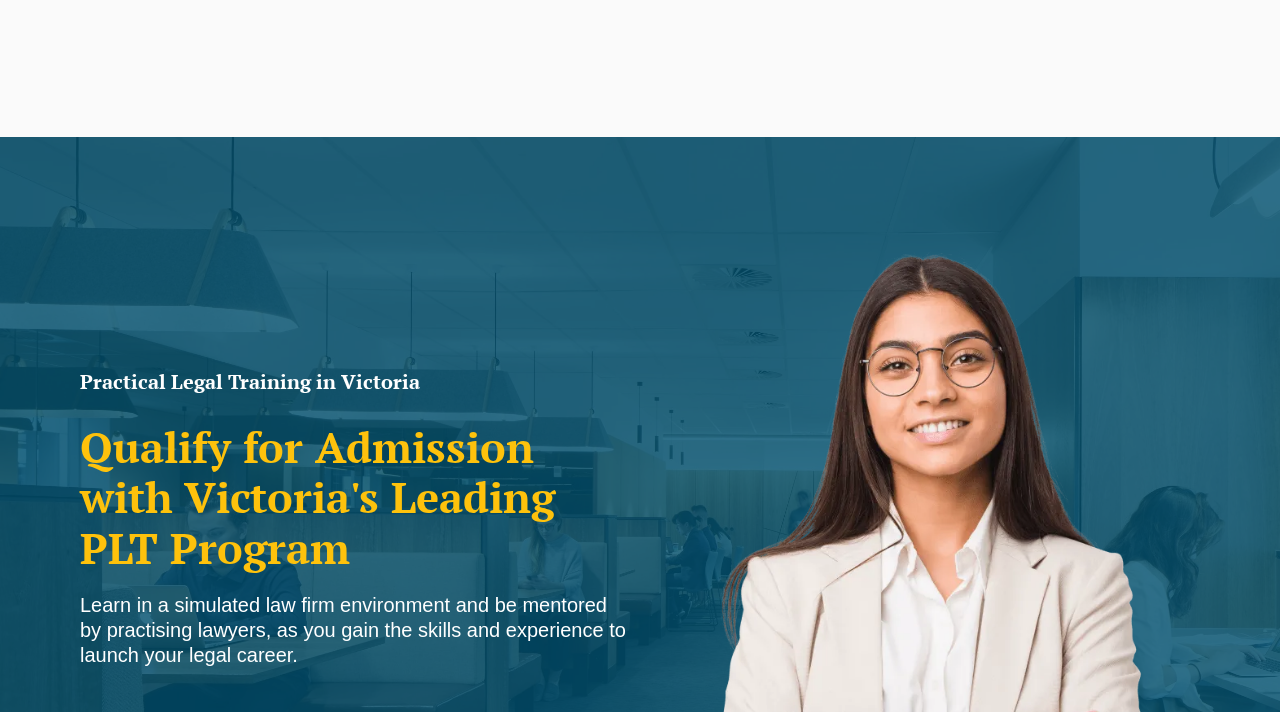 scroll, scrollTop: 0, scrollLeft: 0, axis: both 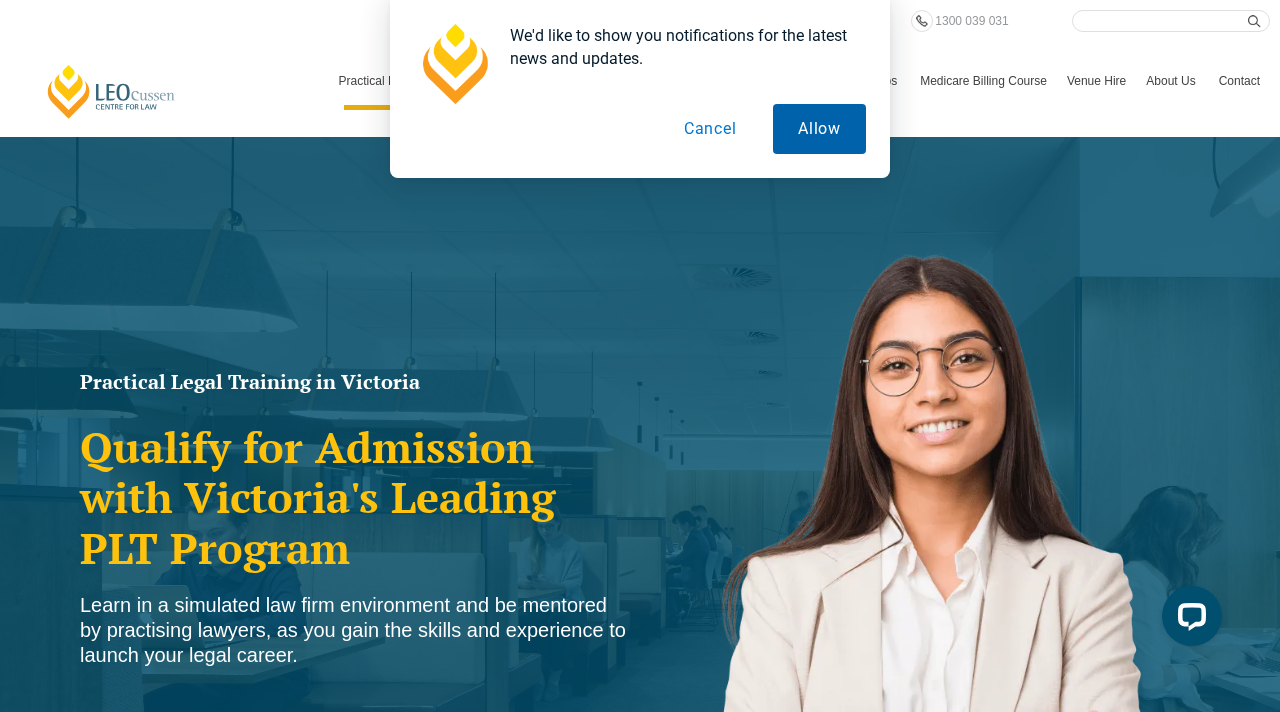 click on "Allow" at bounding box center [819, 129] 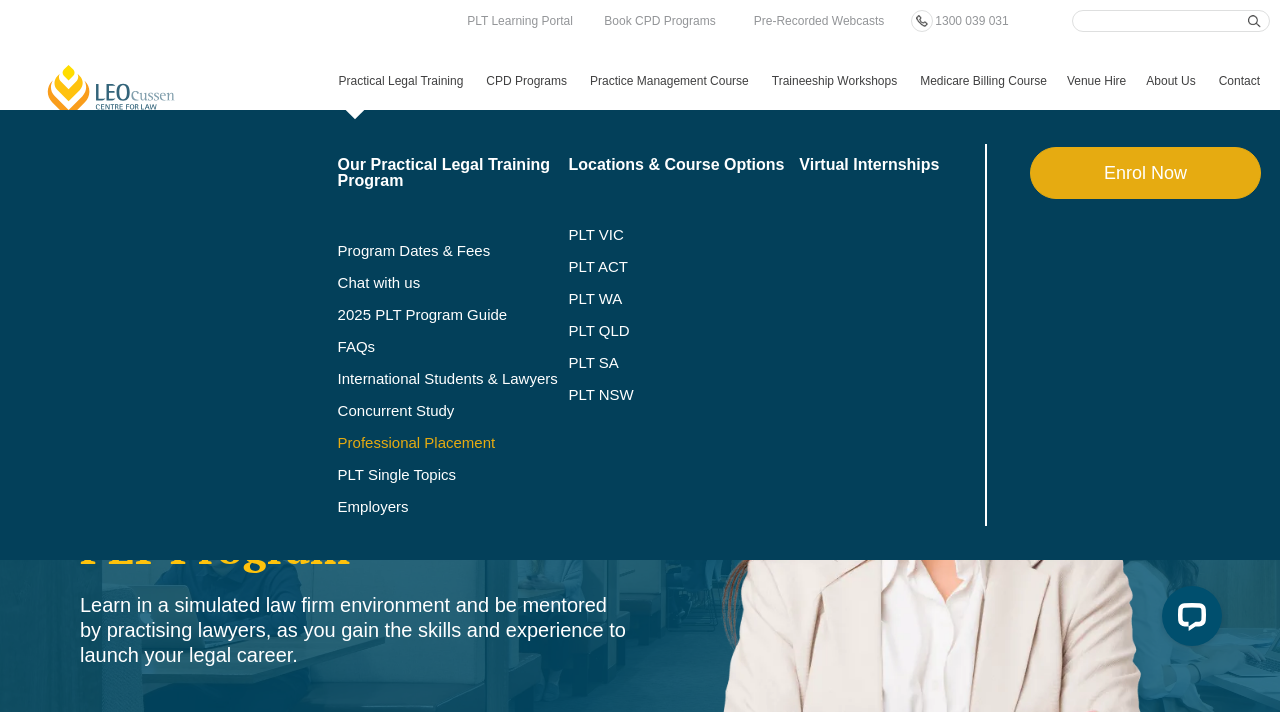 click on "Professional Placement" at bounding box center [453, 443] 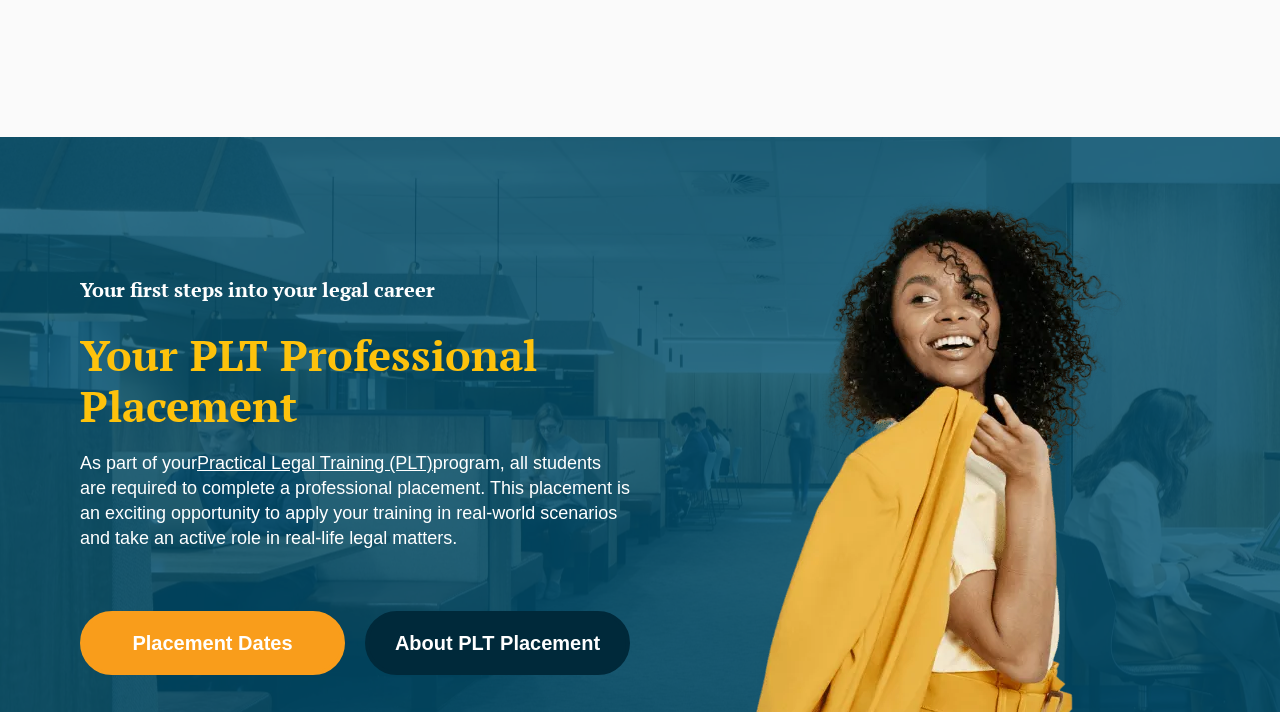 scroll, scrollTop: 22, scrollLeft: 0, axis: vertical 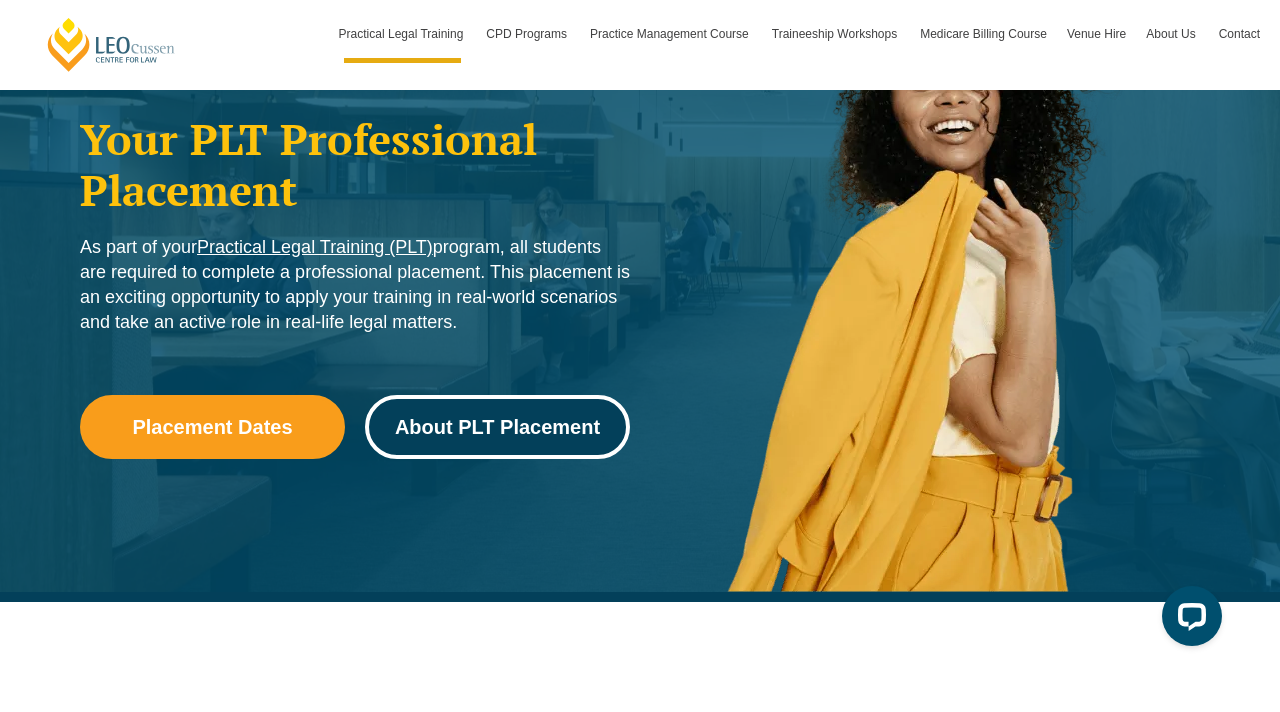 click on "About PLT Placement" at bounding box center (497, 427) 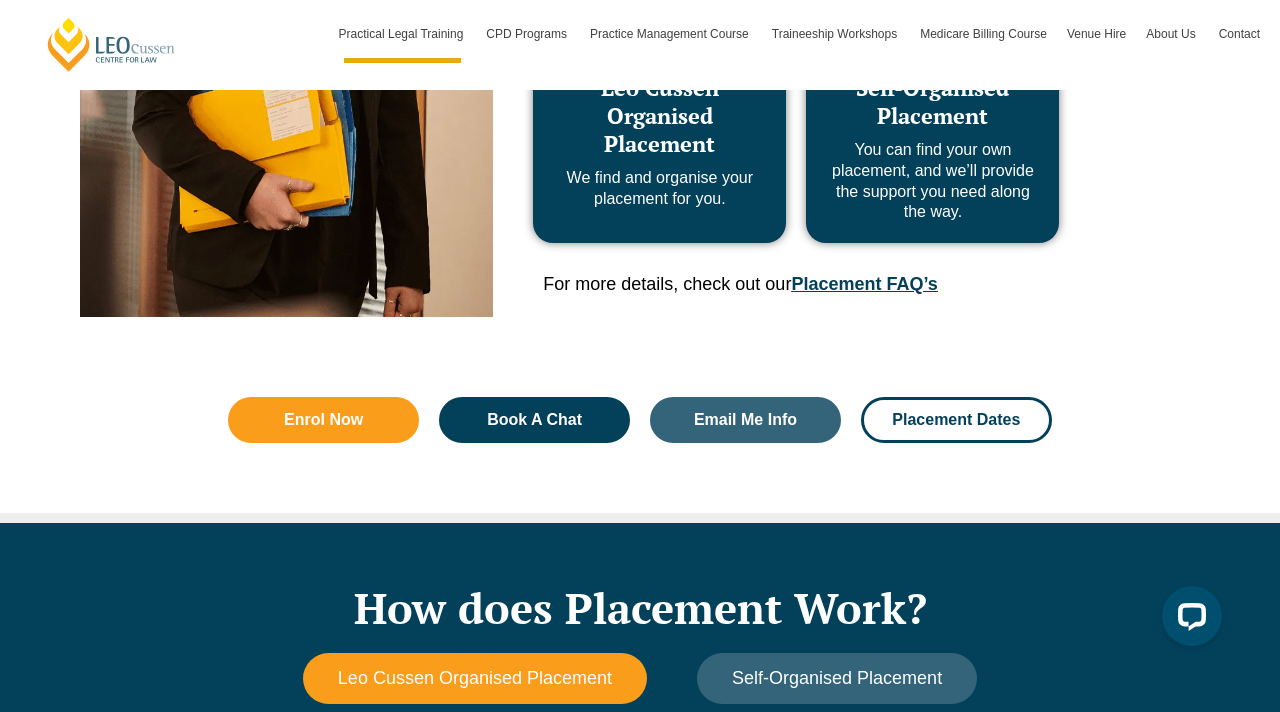 scroll, scrollTop: 1231, scrollLeft: 0, axis: vertical 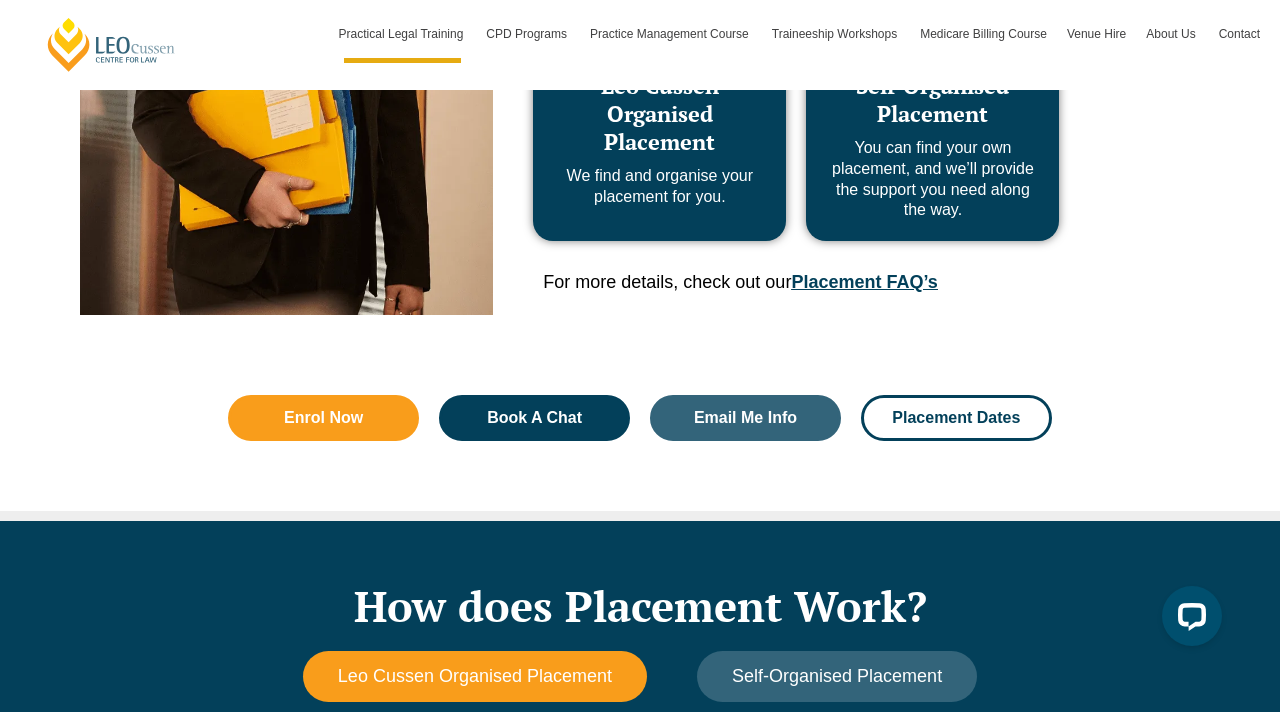 click on "Placement FAQ’s" at bounding box center [864, 282] 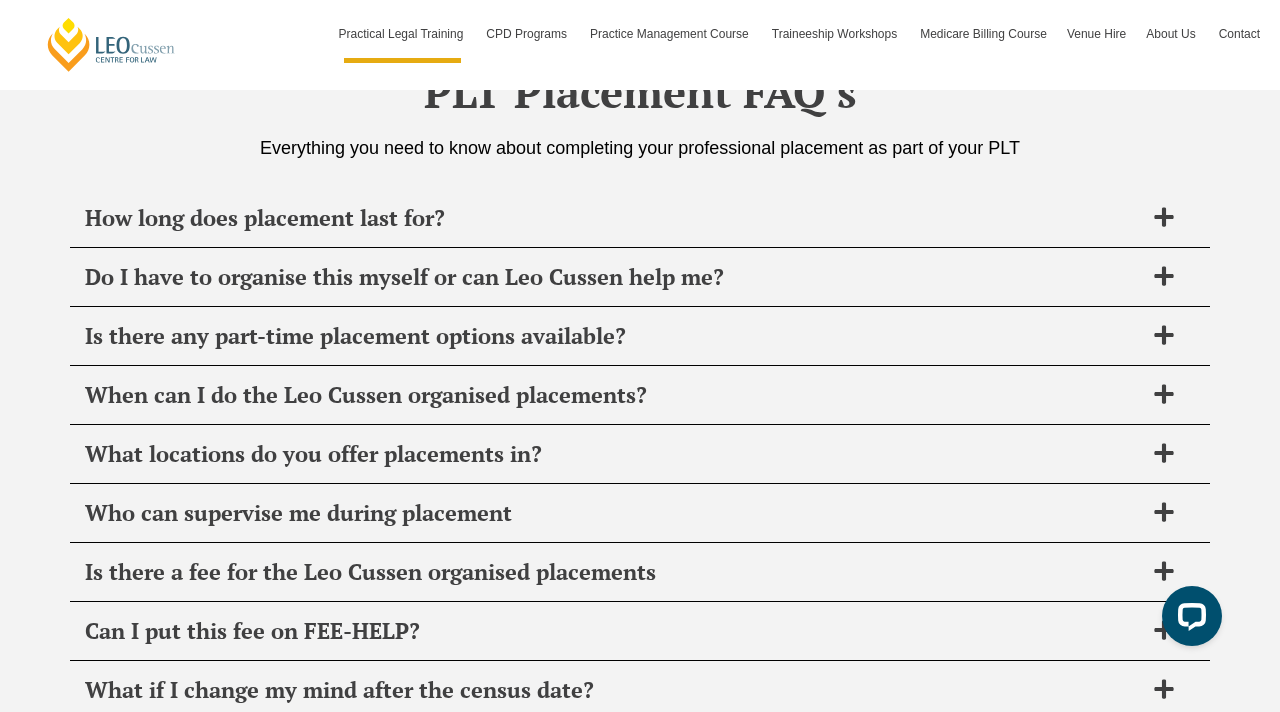 scroll, scrollTop: 7057, scrollLeft: 0, axis: vertical 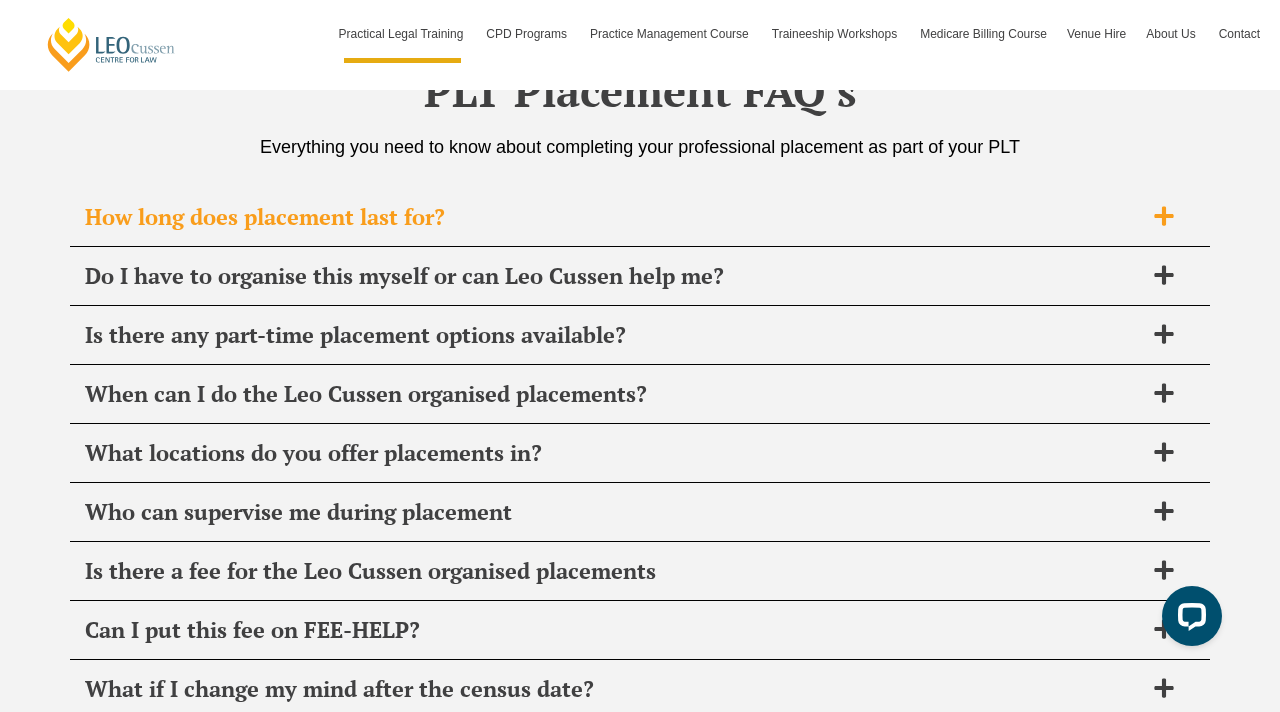 click on "How long does placement last for?" at bounding box center [640, 217] 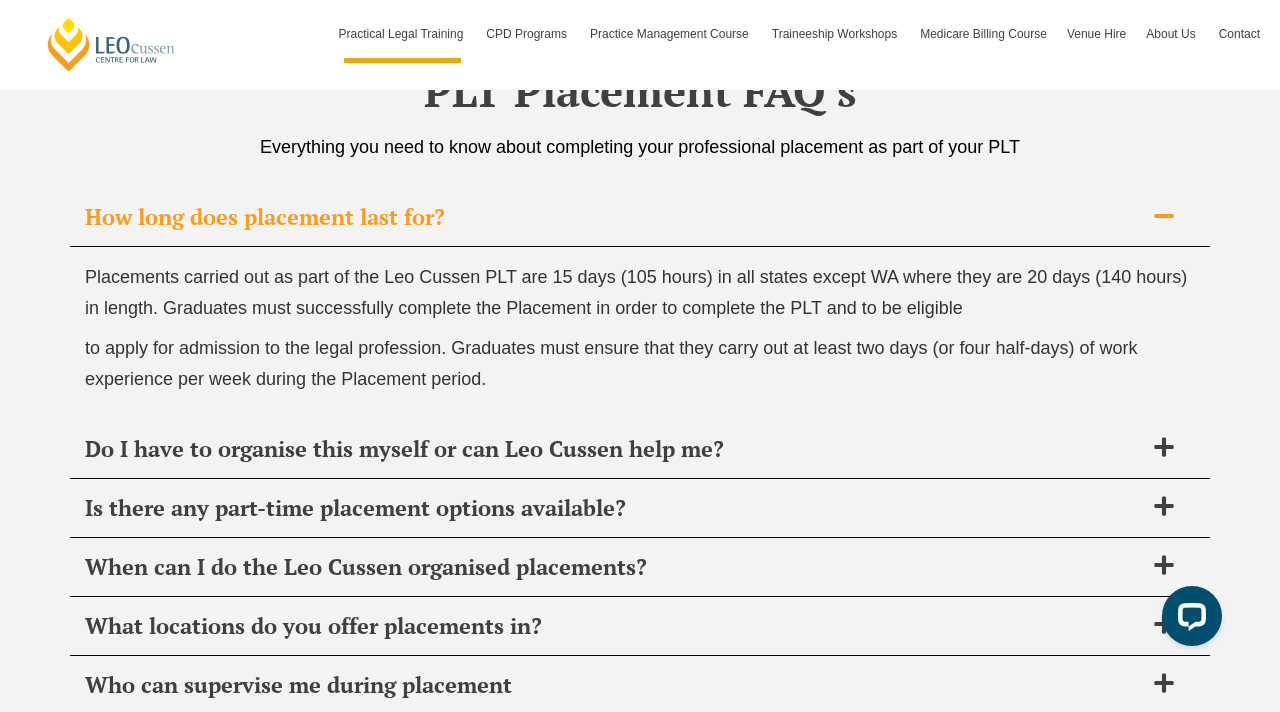 click on "How long does placement last for?" at bounding box center (640, 217) 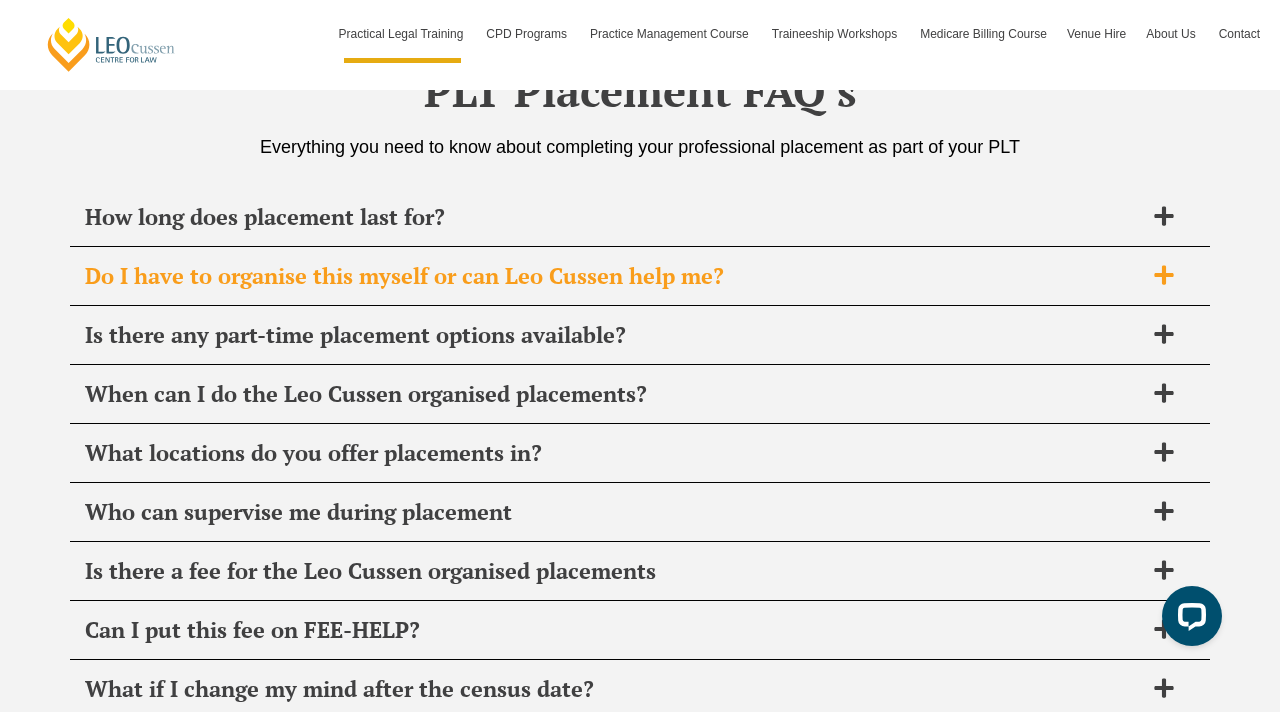 click on "Do I have to organise this myself or can Leo Cussen help me?" at bounding box center (640, 276) 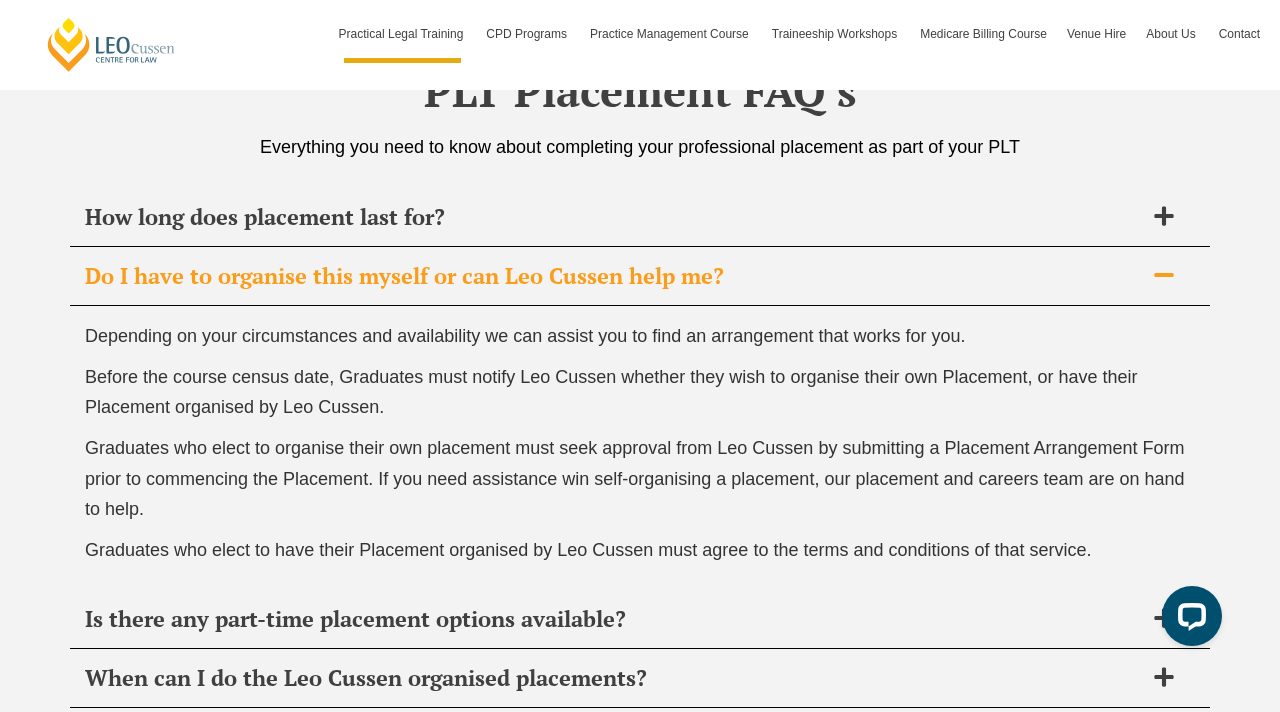 click on "Do I have to organise this myself or can Leo Cussen help me?" at bounding box center [640, 276] 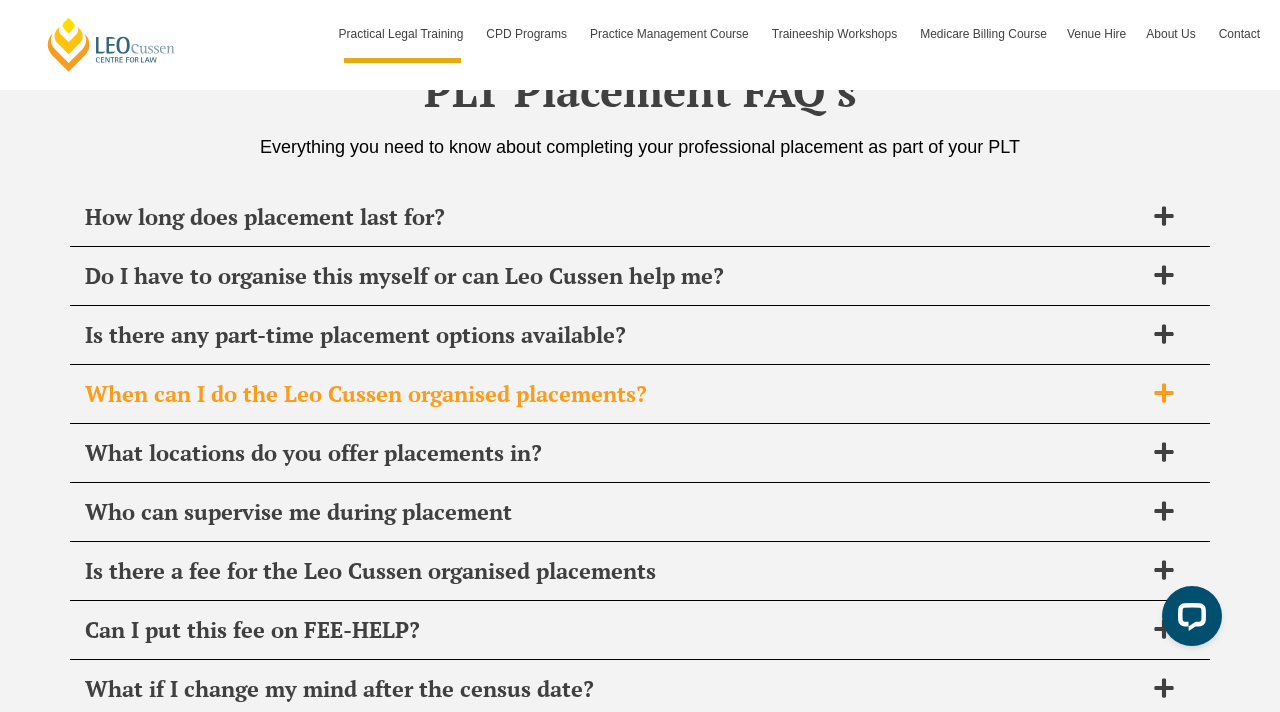 click on "When can I do the Leo Cussen organised placements?" at bounding box center [614, 394] 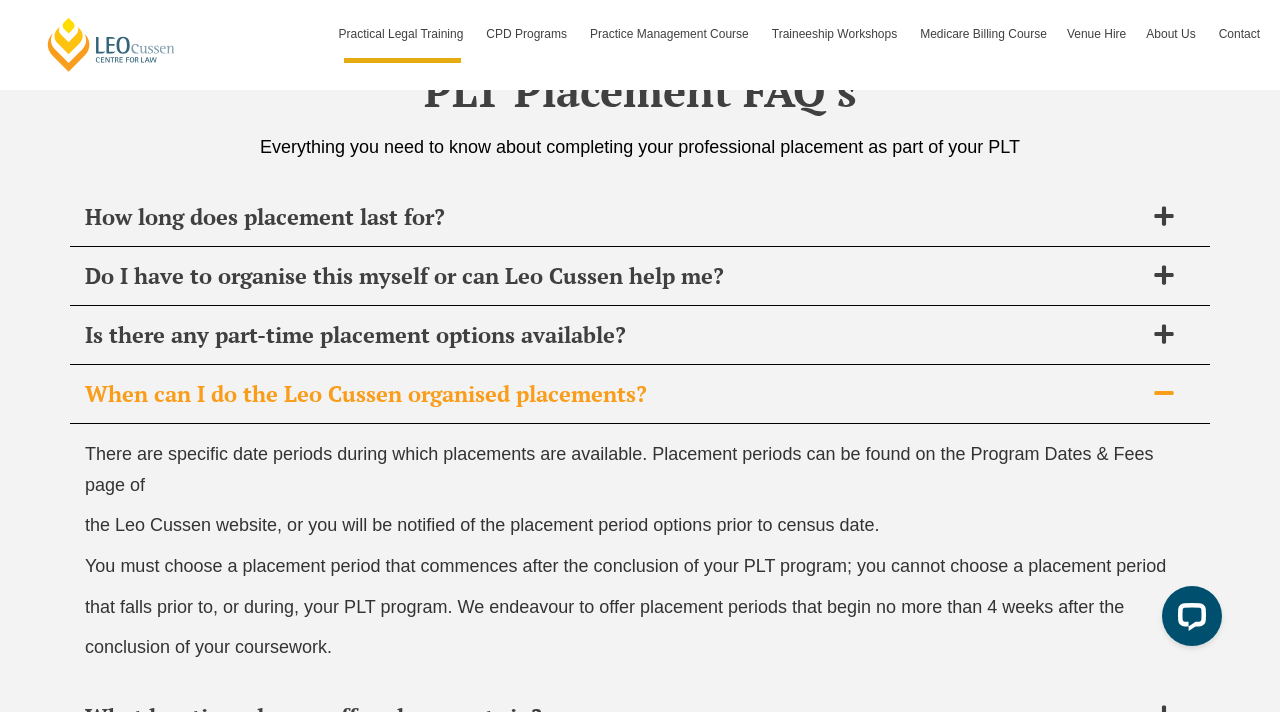click on "When can I do the Leo Cussen organised placements?" at bounding box center [614, 394] 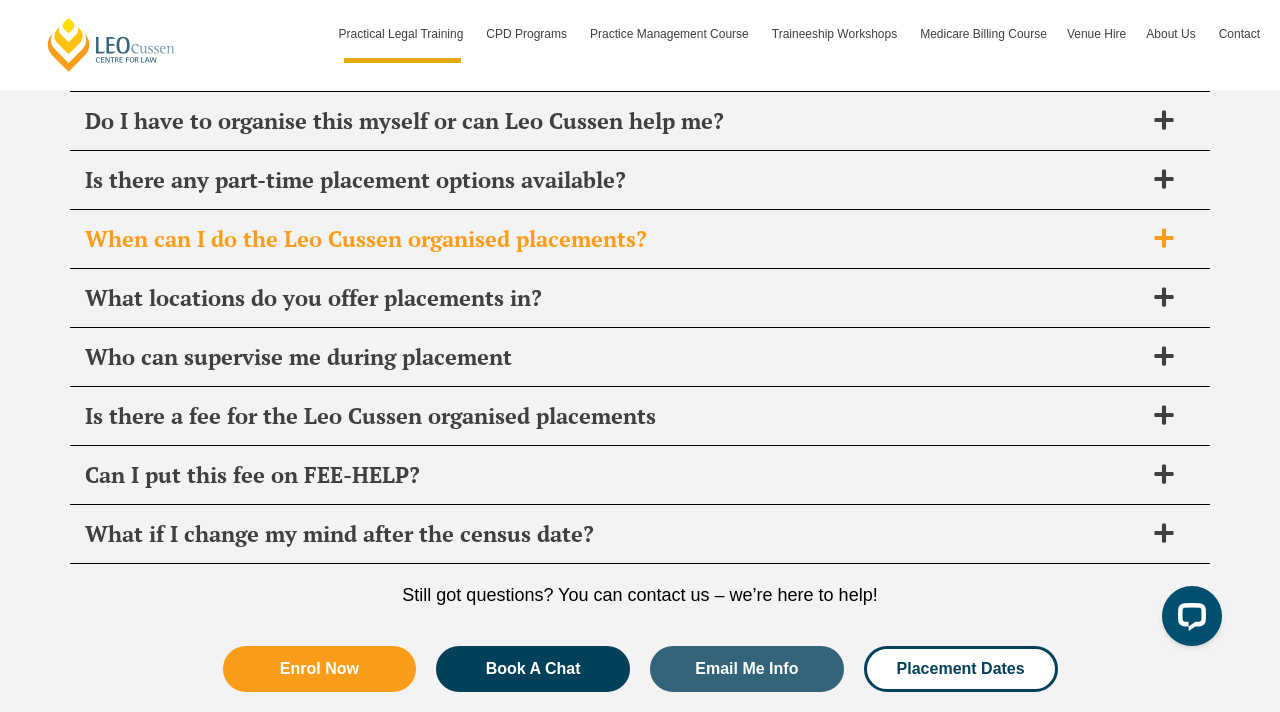 scroll, scrollTop: 7214, scrollLeft: 0, axis: vertical 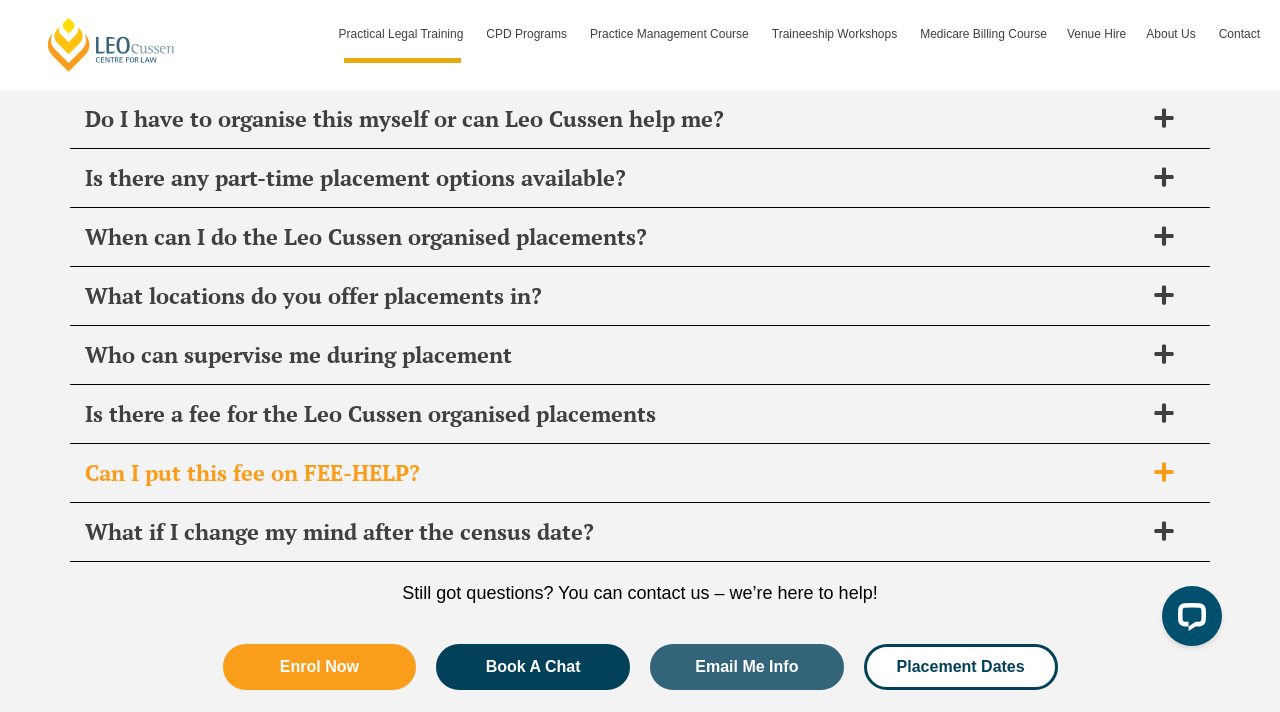 click on "Can I put this fee on FEE-HELP?" at bounding box center (640, 473) 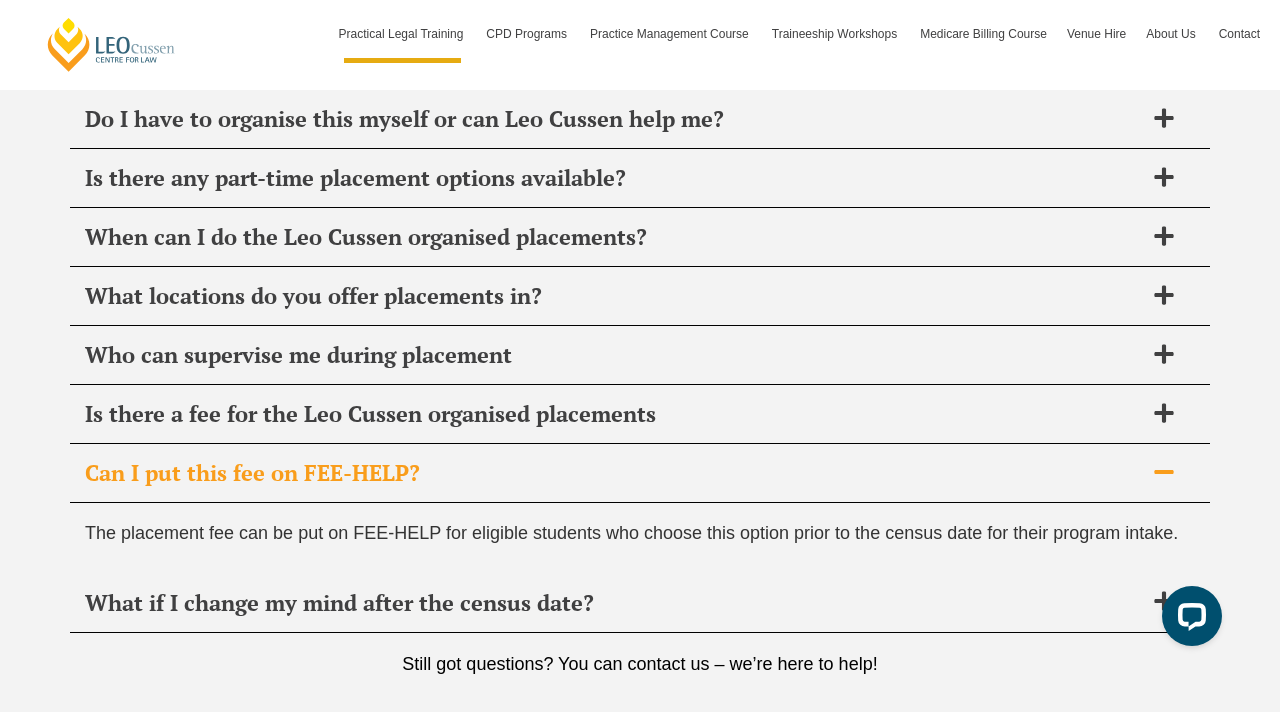 click on "Can I put this fee on FEE-HELP?" at bounding box center [640, 473] 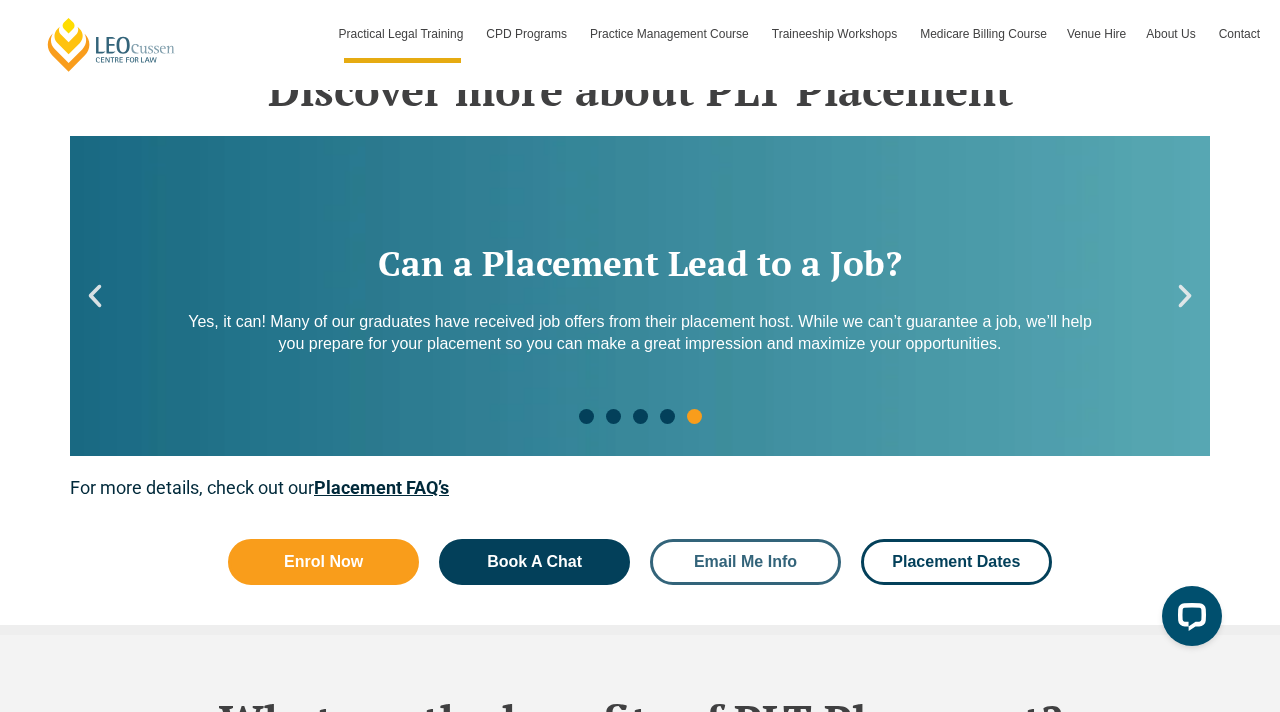 scroll, scrollTop: 2756, scrollLeft: 0, axis: vertical 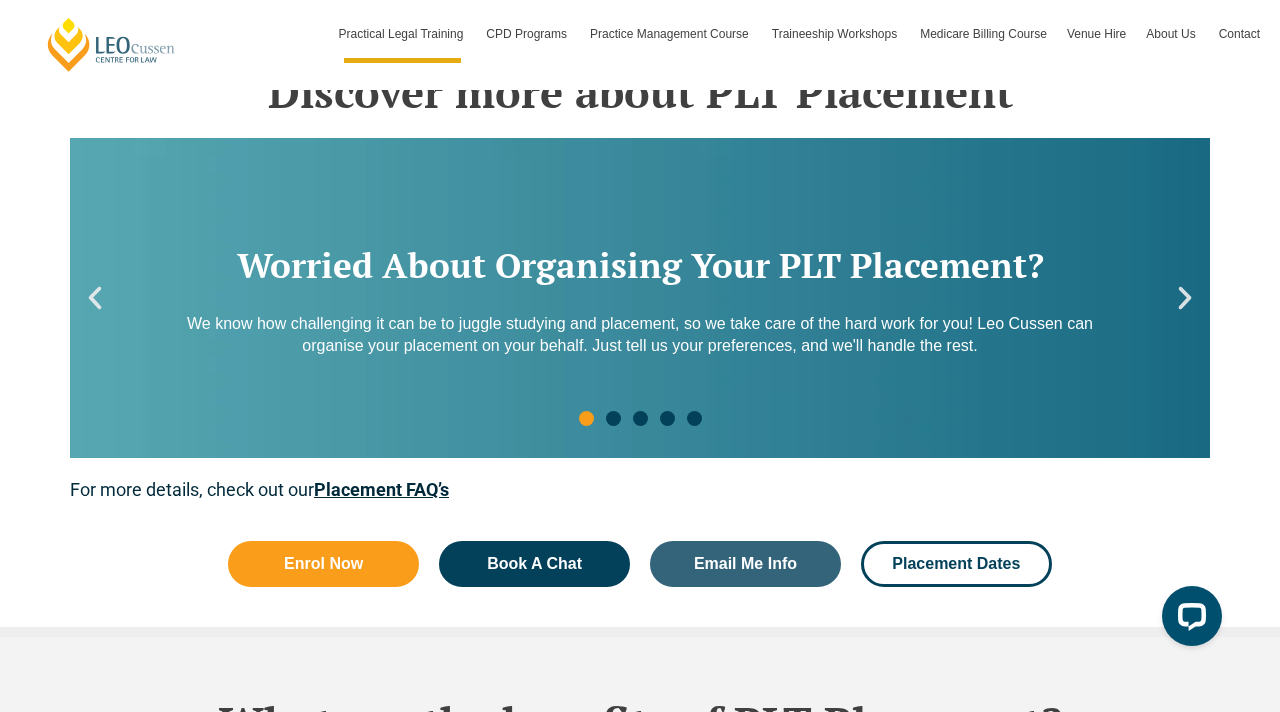click 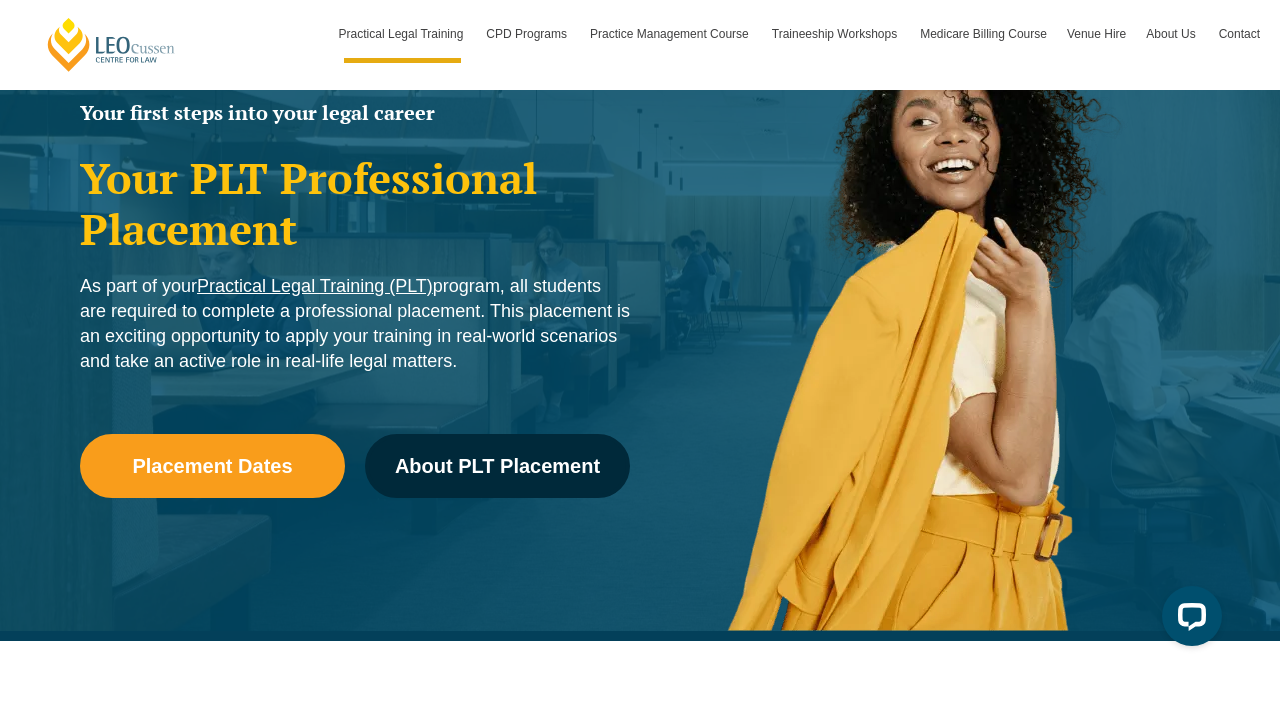 scroll, scrollTop: 0, scrollLeft: 0, axis: both 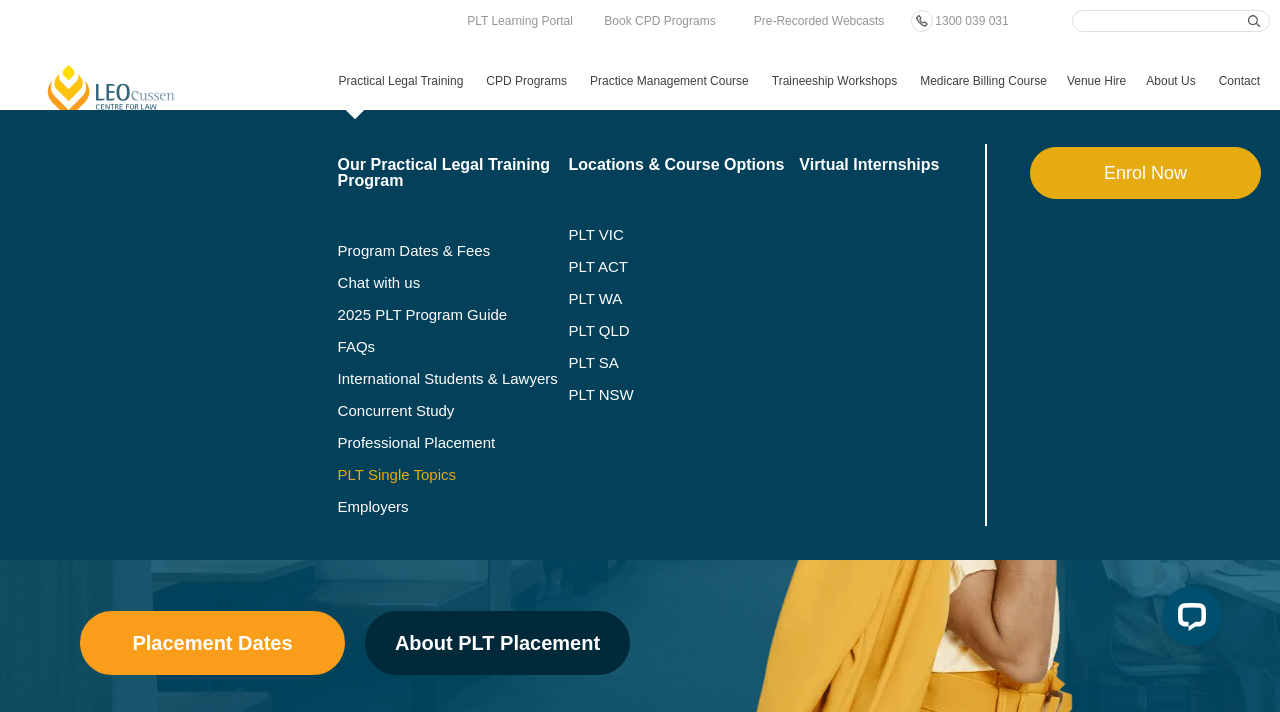 click on "PLT Single Topics" at bounding box center (453, 475) 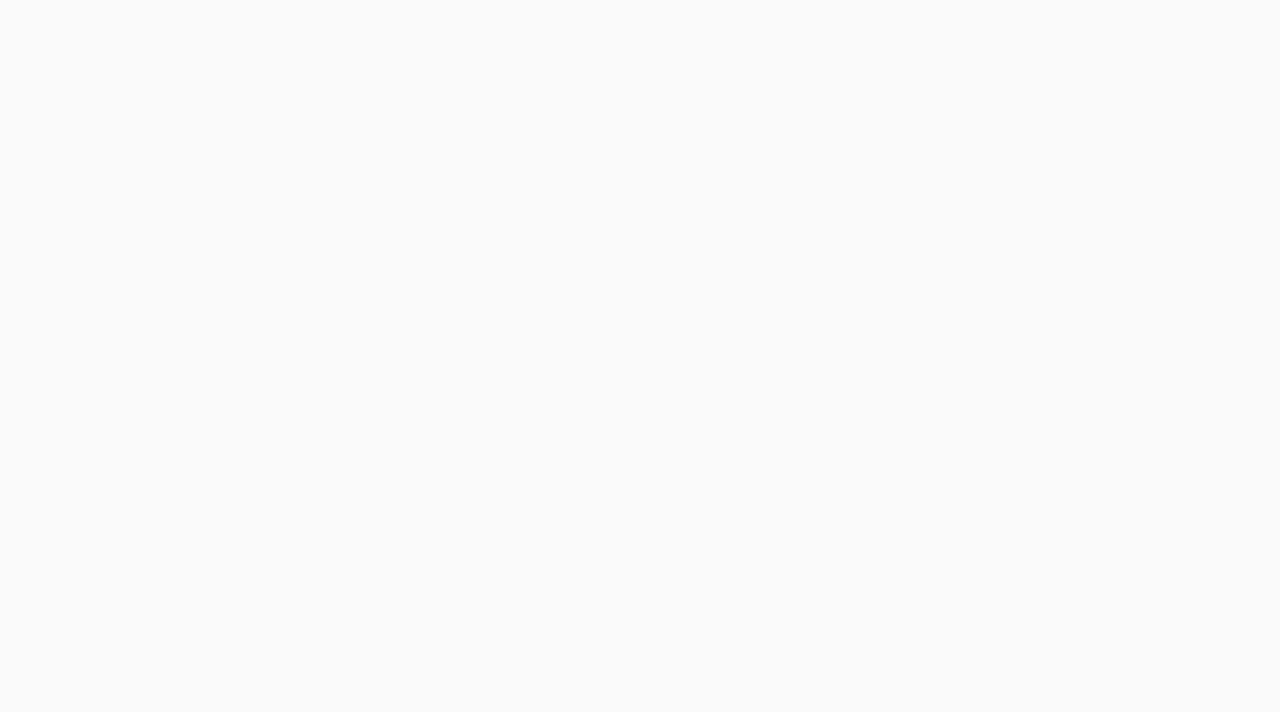 scroll, scrollTop: 0, scrollLeft: 0, axis: both 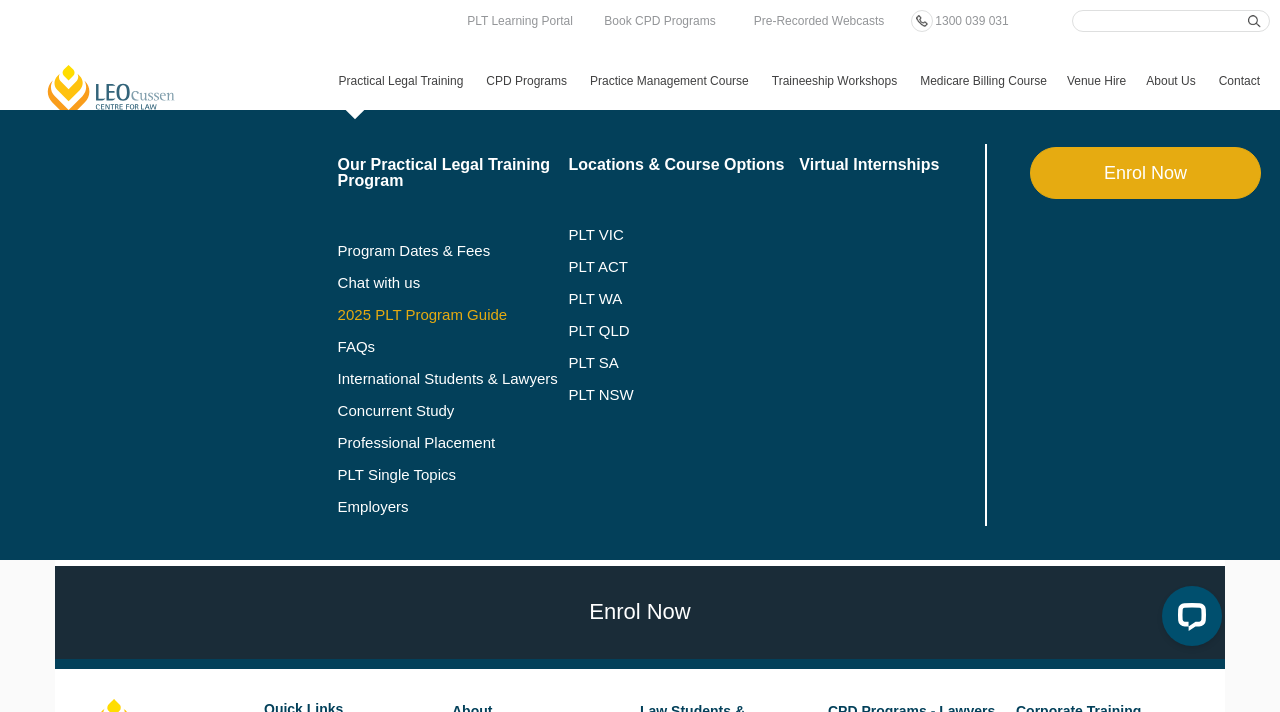 click on "2025 PLT Program Guide" at bounding box center [428, 315] 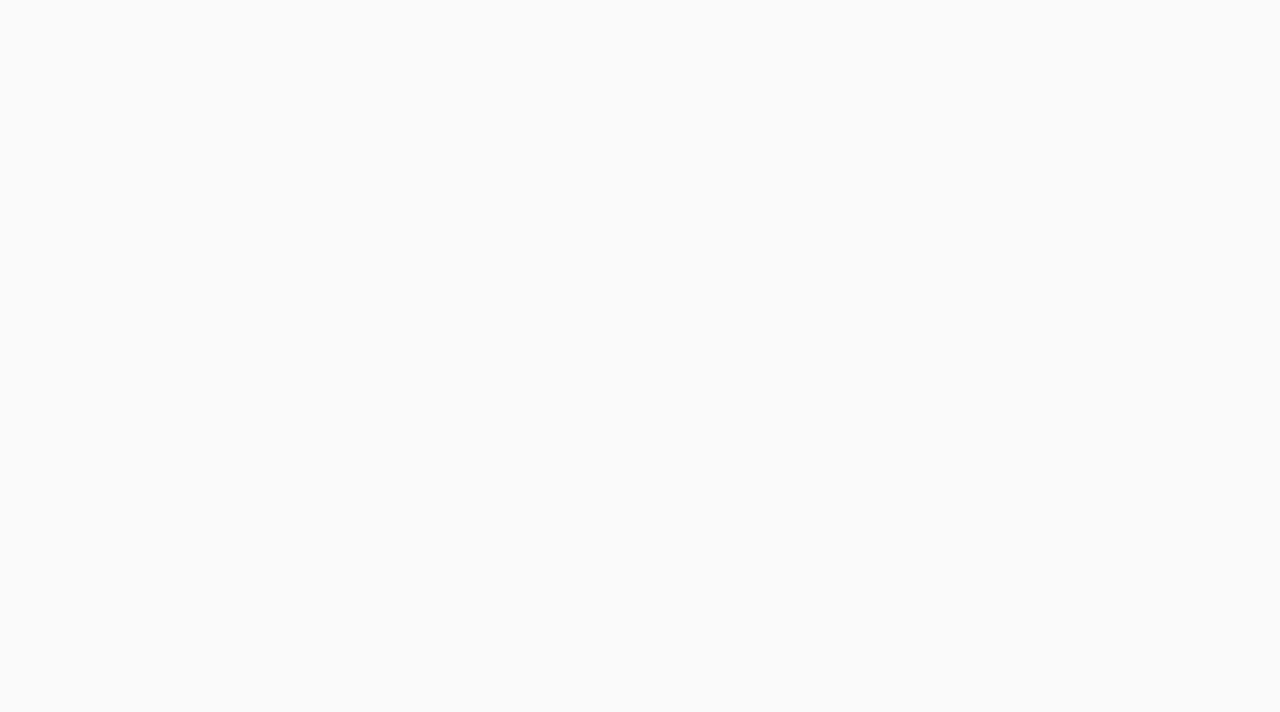 scroll, scrollTop: 0, scrollLeft: 0, axis: both 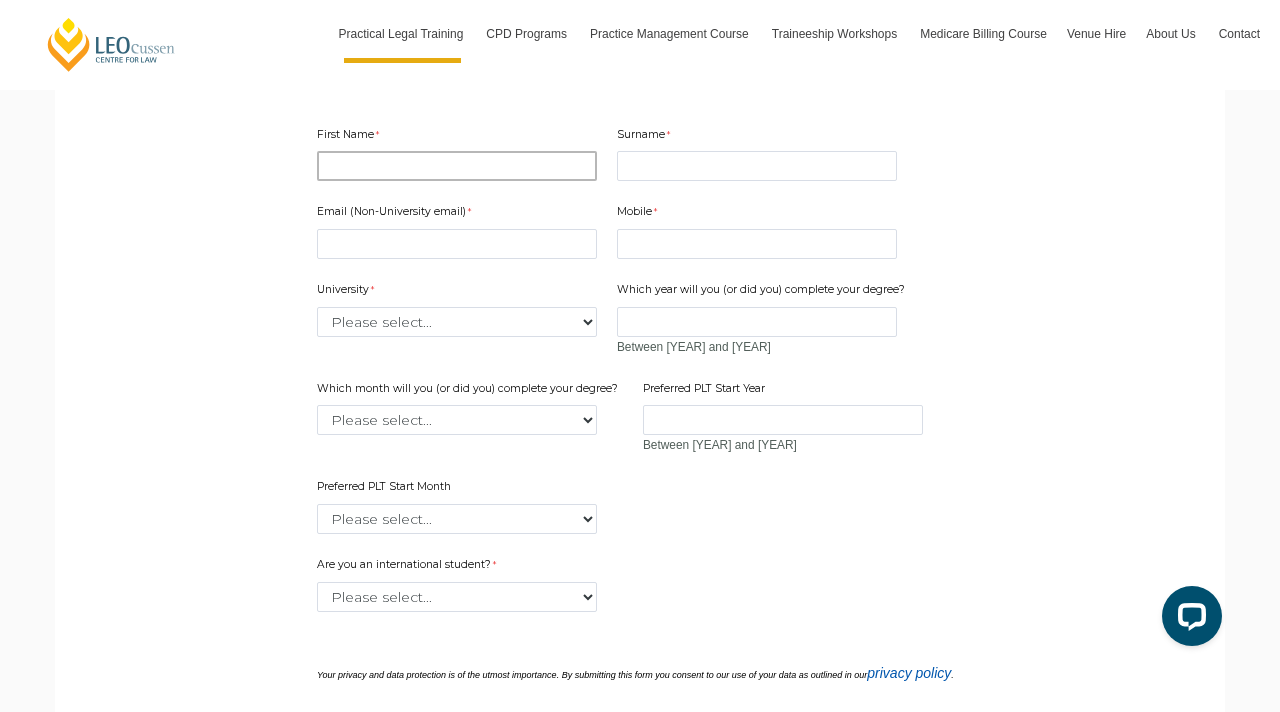 click on "First Name" at bounding box center [457, 166] 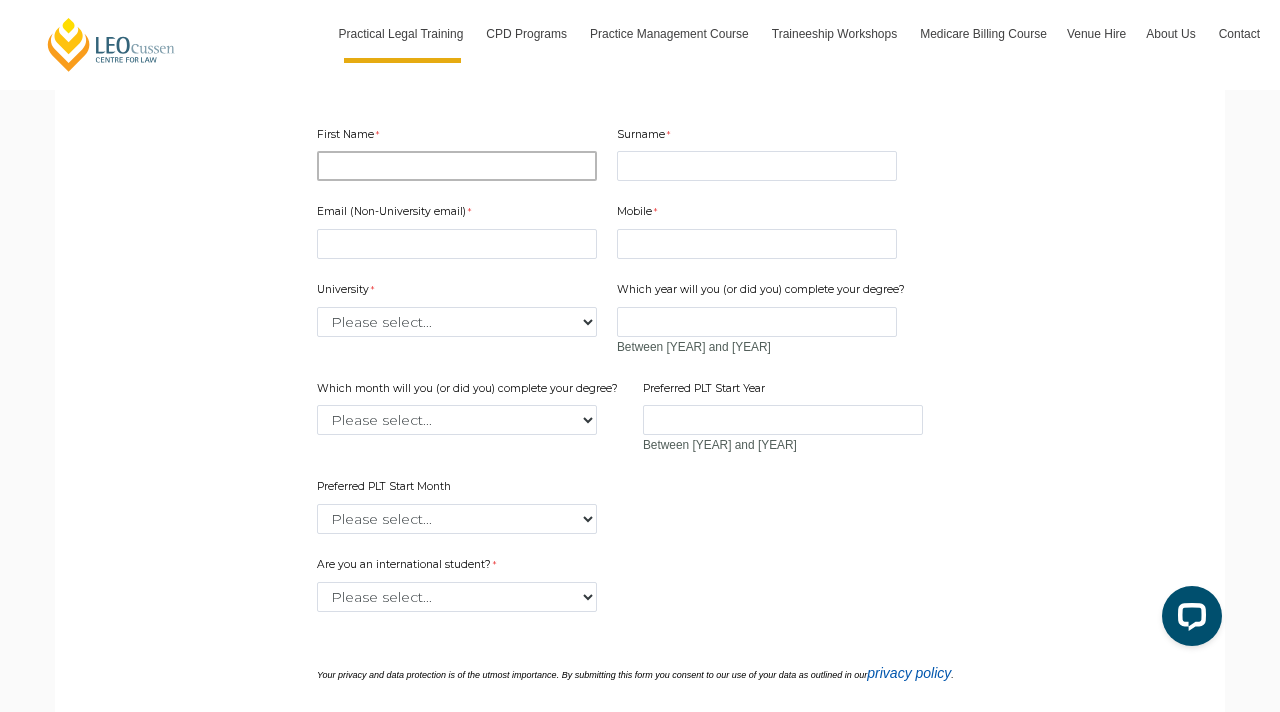 type on "[FIRST]" 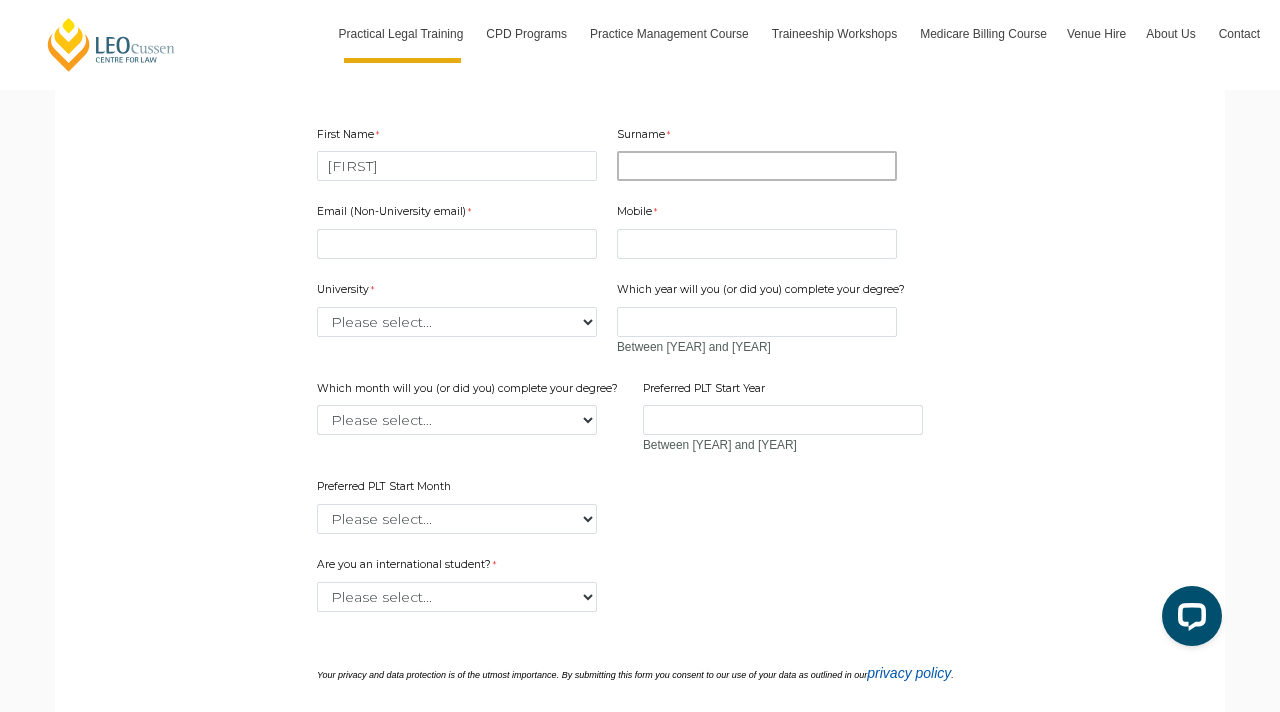 type on "[LAST]" 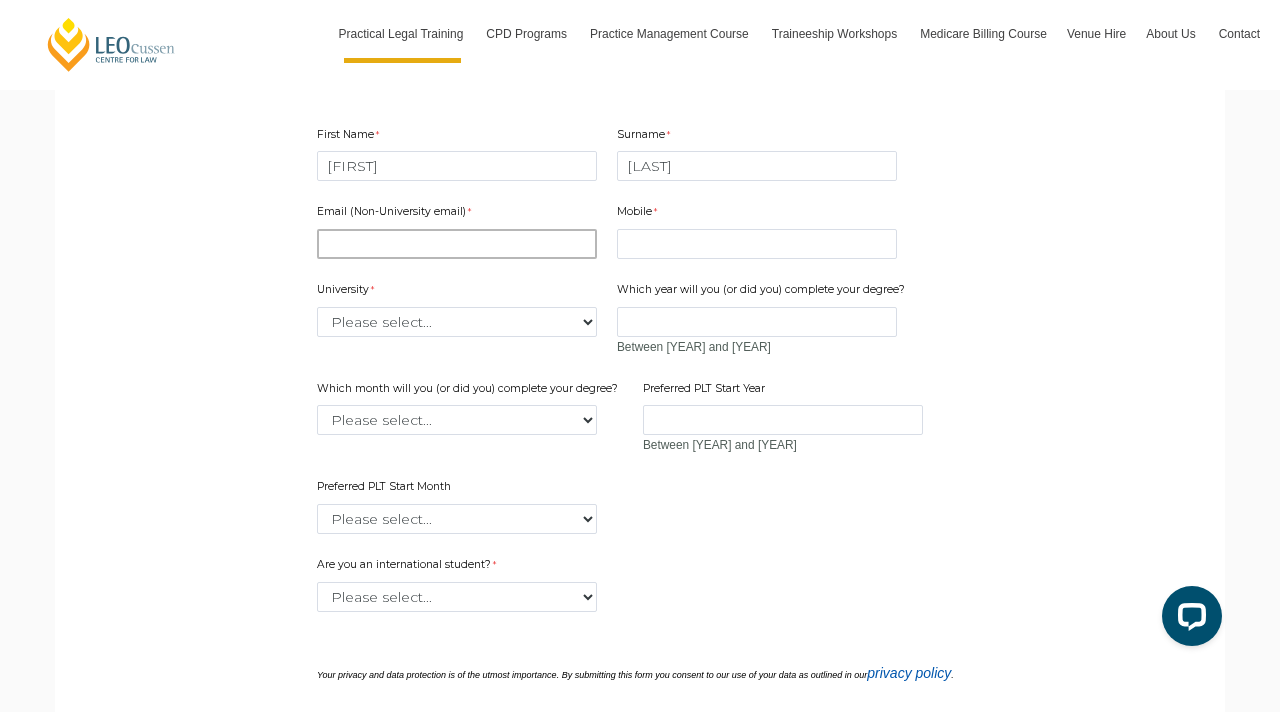 type on "[EMAIL]" 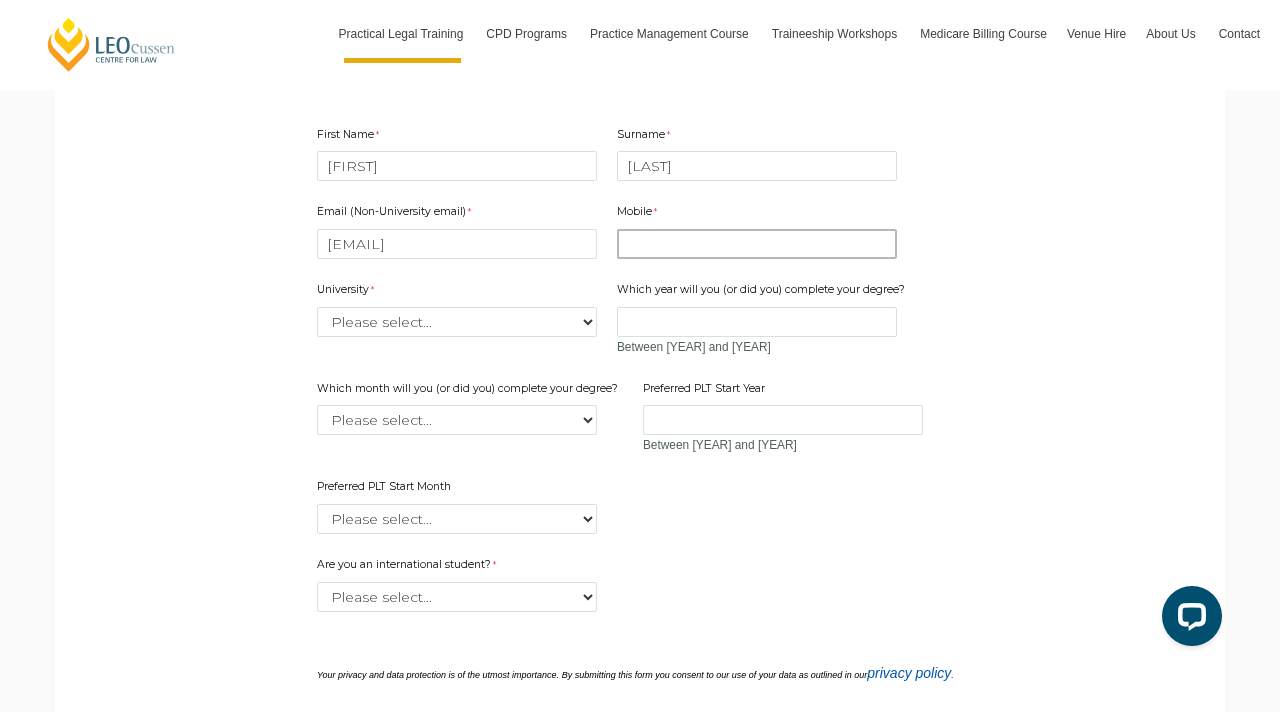 type on "[PHONE]" 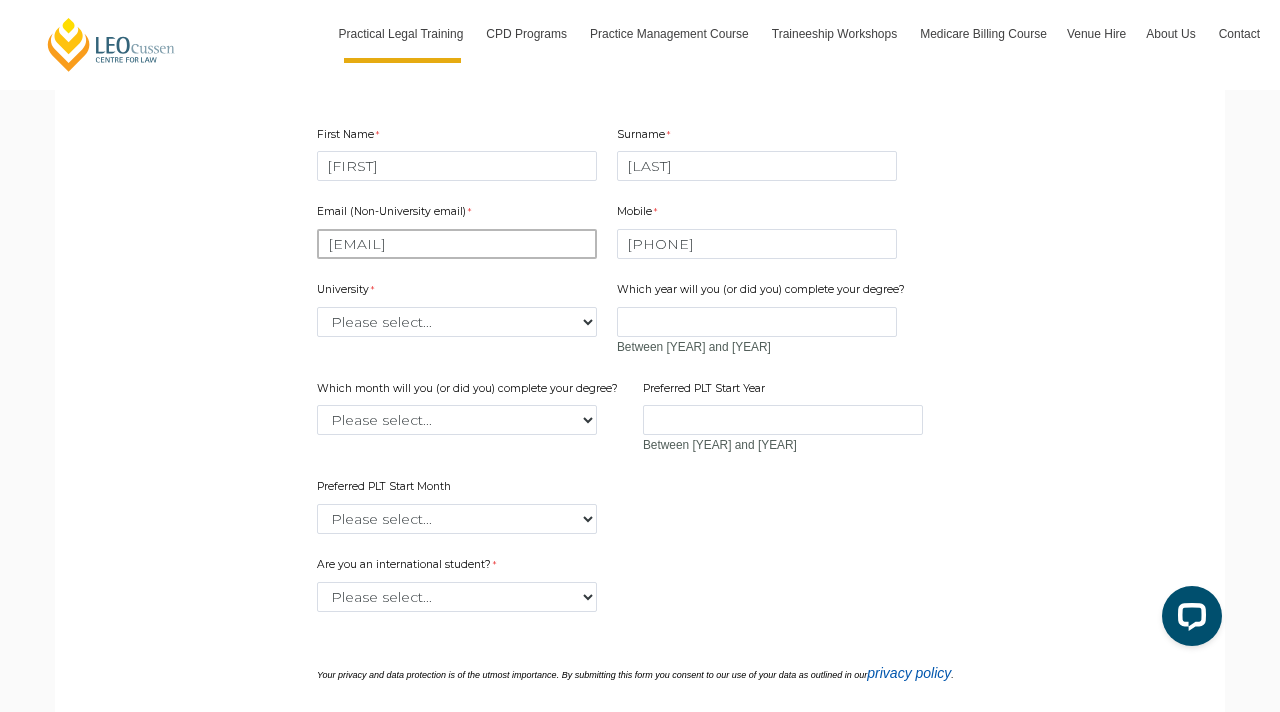 click on "[EMAIL]" at bounding box center [457, 244] 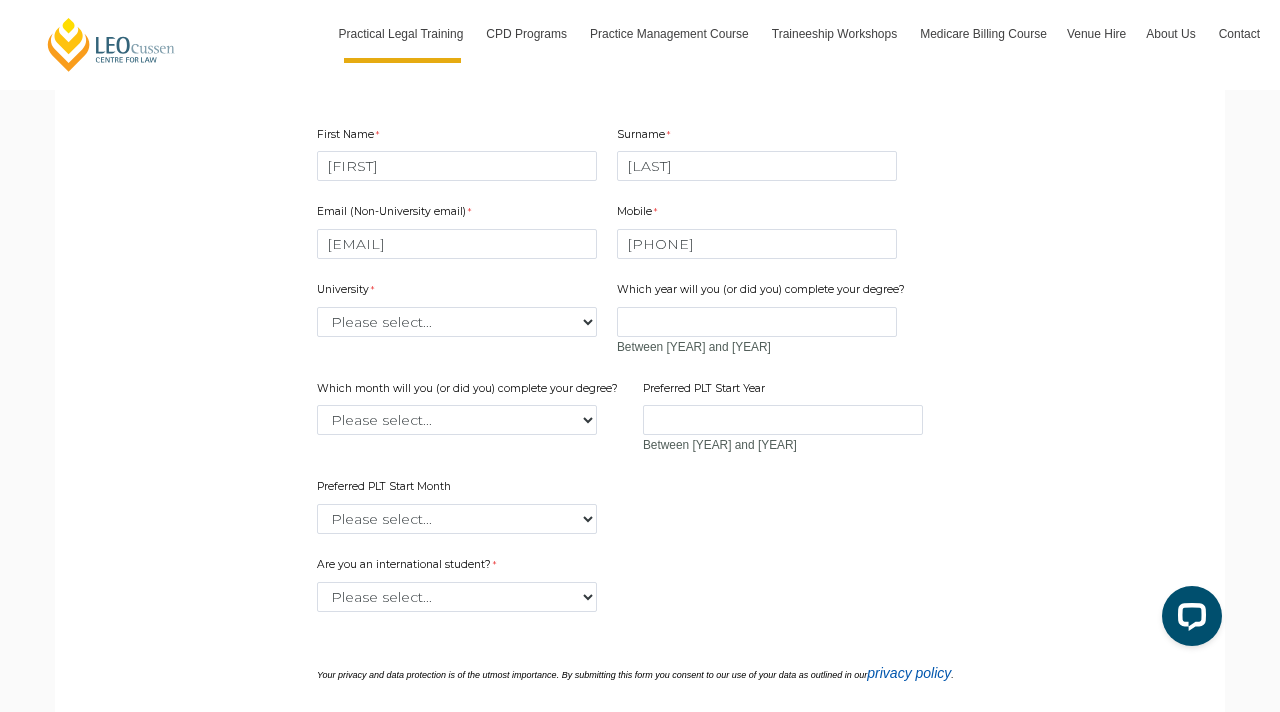 click on "Which year will you (or did you) complete your degree?   Between [YEAR] and [YEAR]" at bounding box center [763, 320] 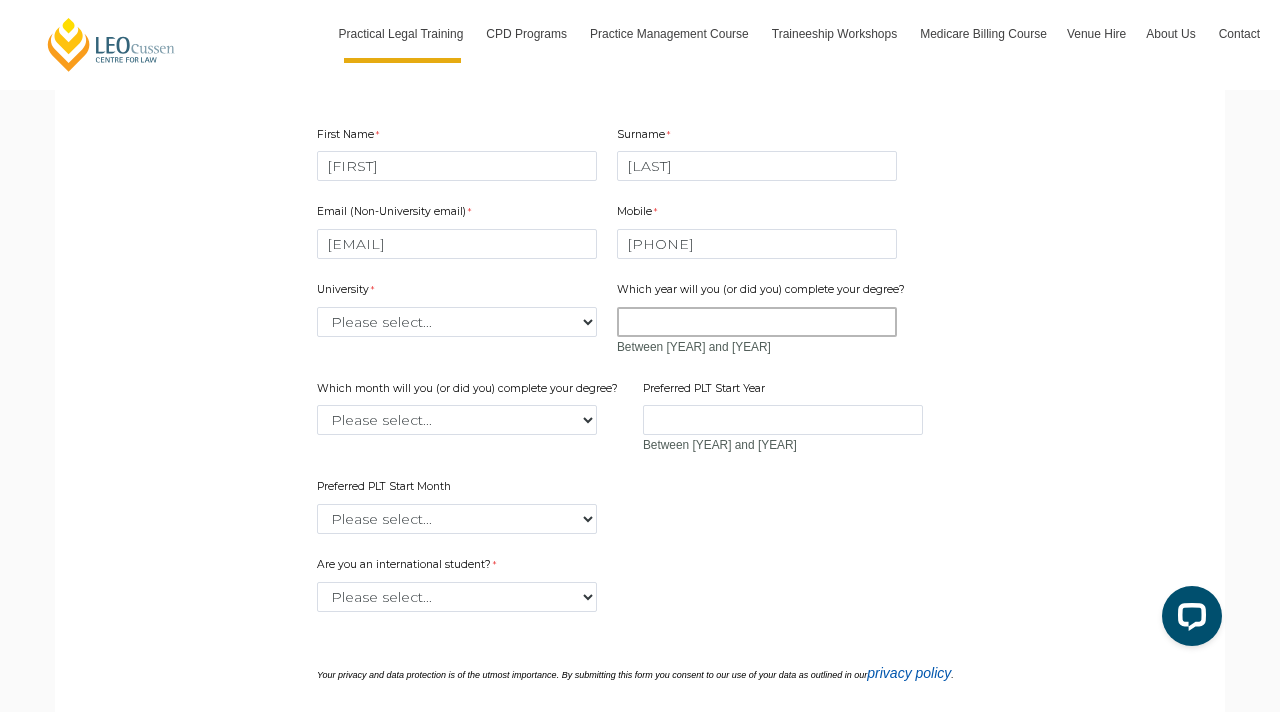 click on "Which year will you (or did you) complete your degree?" at bounding box center (757, 322) 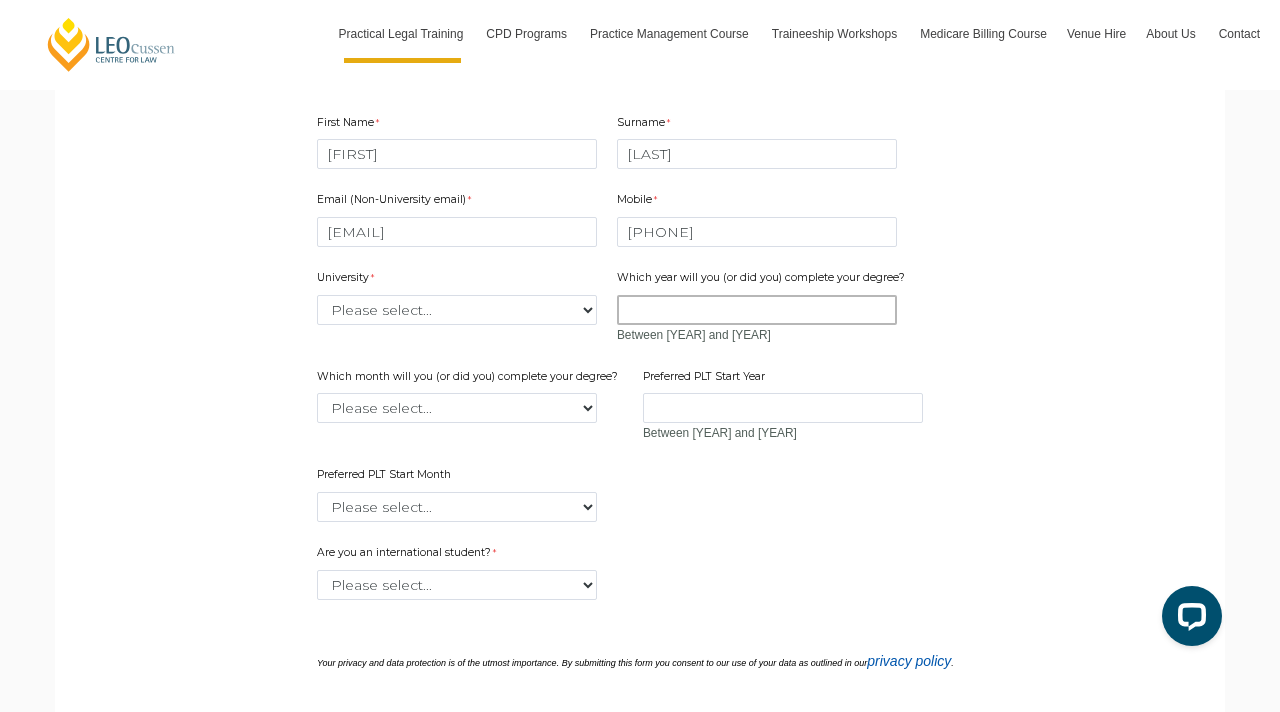 scroll, scrollTop: 633, scrollLeft: 0, axis: vertical 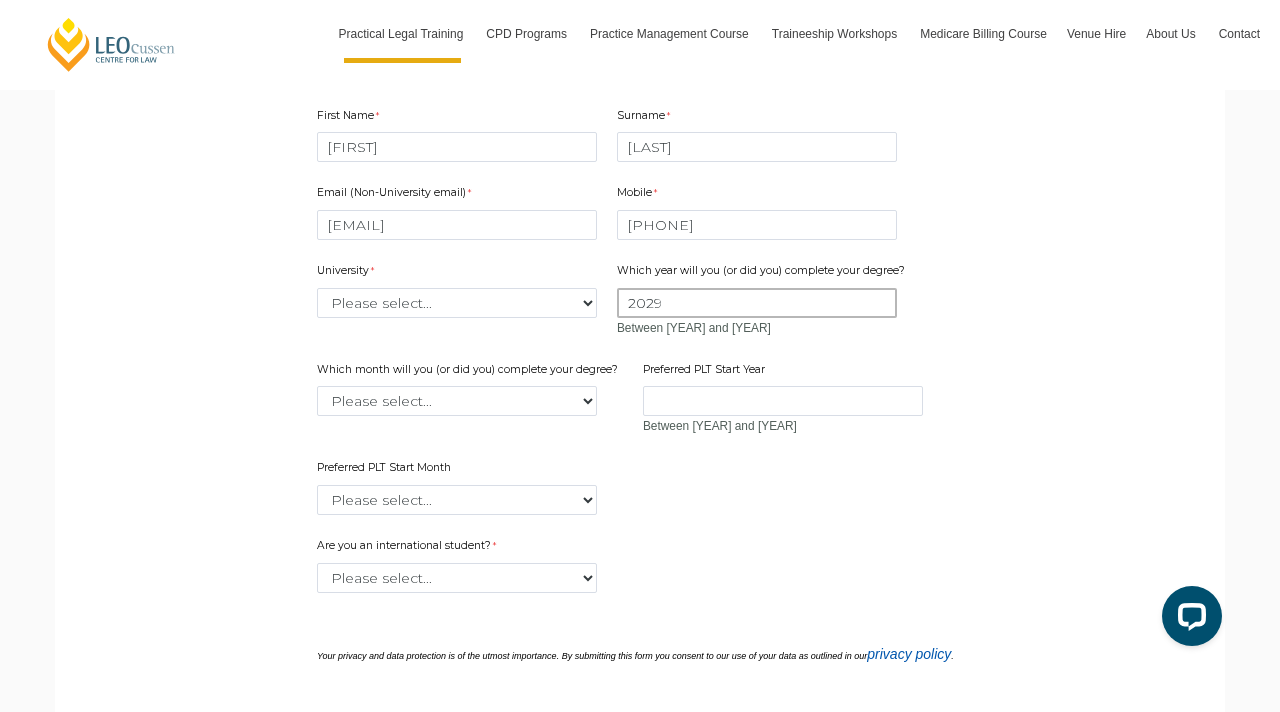 type on "2029" 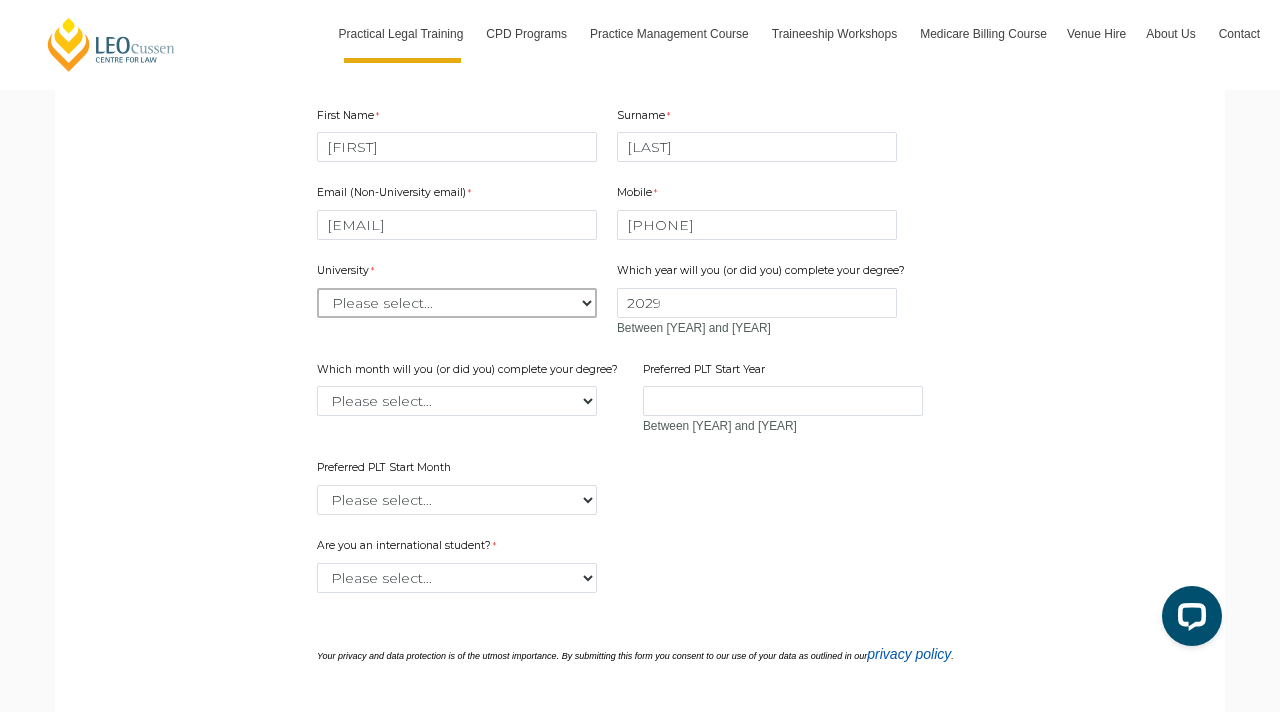 click on "Please select...   Australian Catholic University   Australian National University   Bond University   Central Queensland University   Charles Darwin University   Charles Sturt University   Curtin University   Deakin University   Edith Cowan University   Federation University   Flinders University   Griffith University   James Cook University   La Trobe University   Macquarie University   Monash University   Murdoch University   Queensland University of Technology   RMIT University   Southern Cross University   Swinburne University of Technology   Torrens University   University of Adelaide   University of Canberra   University of Divinity   University of Melbourne   University of New England   University of New South Wales   University of Newcastle   University of Notre Dame   University of Queensland   University of South Australia   University of Southern Queensland   University of Sydney   University of Tasmania   University of Technology Sydney   University of the Sunshine Coast       Victoria University" at bounding box center [457, 303] 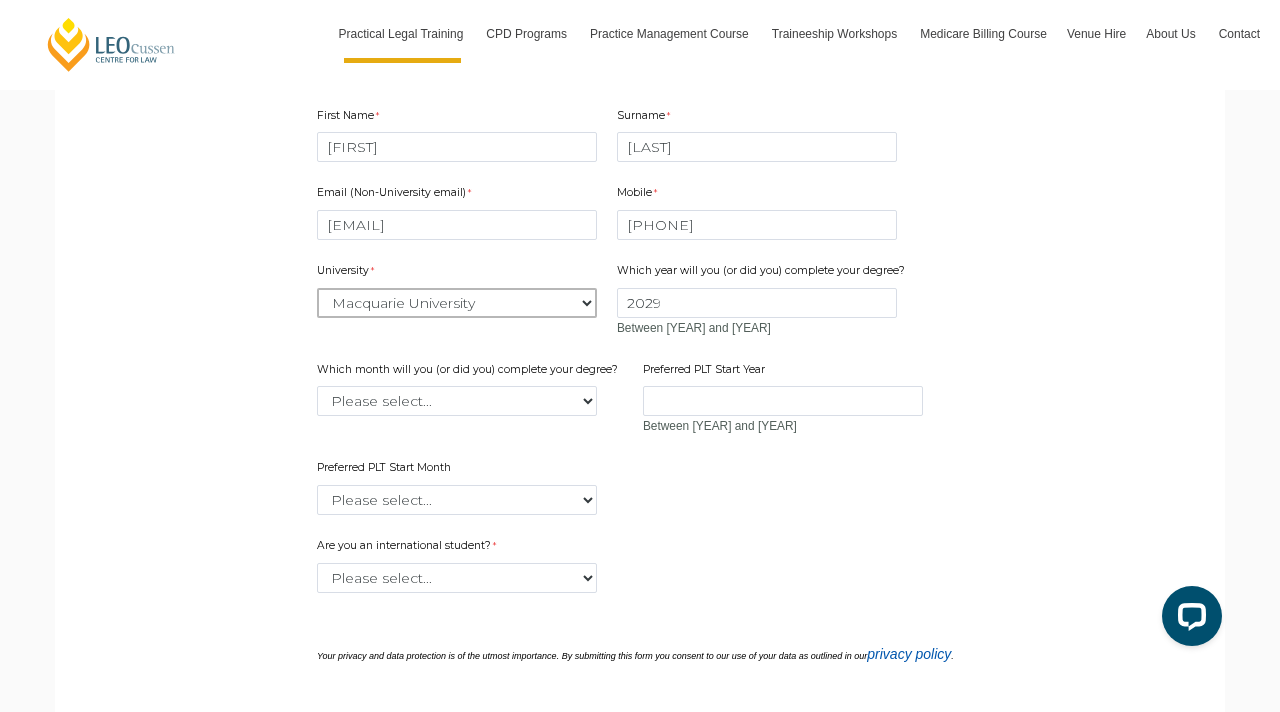 click on "Please select...   Australian Catholic University   Australian National University   Bond University   Central Queensland University   Charles Darwin University   Charles Sturt University   Curtin University   Deakin University   Edith Cowan University   Federation University   Flinders University   Griffith University   James Cook University   La Trobe University   Macquarie University   Monash University   Murdoch University   Queensland University of Technology   RMIT University   Southern Cross University   Swinburne University of Technology   Torrens University   University of Adelaide   University of Canberra   University of Divinity   University of Melbourne   University of New England   University of New South Wales   University of Newcastle   University of Notre Dame   University of Queensland   University of South Australia   University of Southern Queensland   University of Sydney   University of Tasmania   University of Technology Sydney   University of the Sunshine Coast       Victoria University" at bounding box center [457, 303] 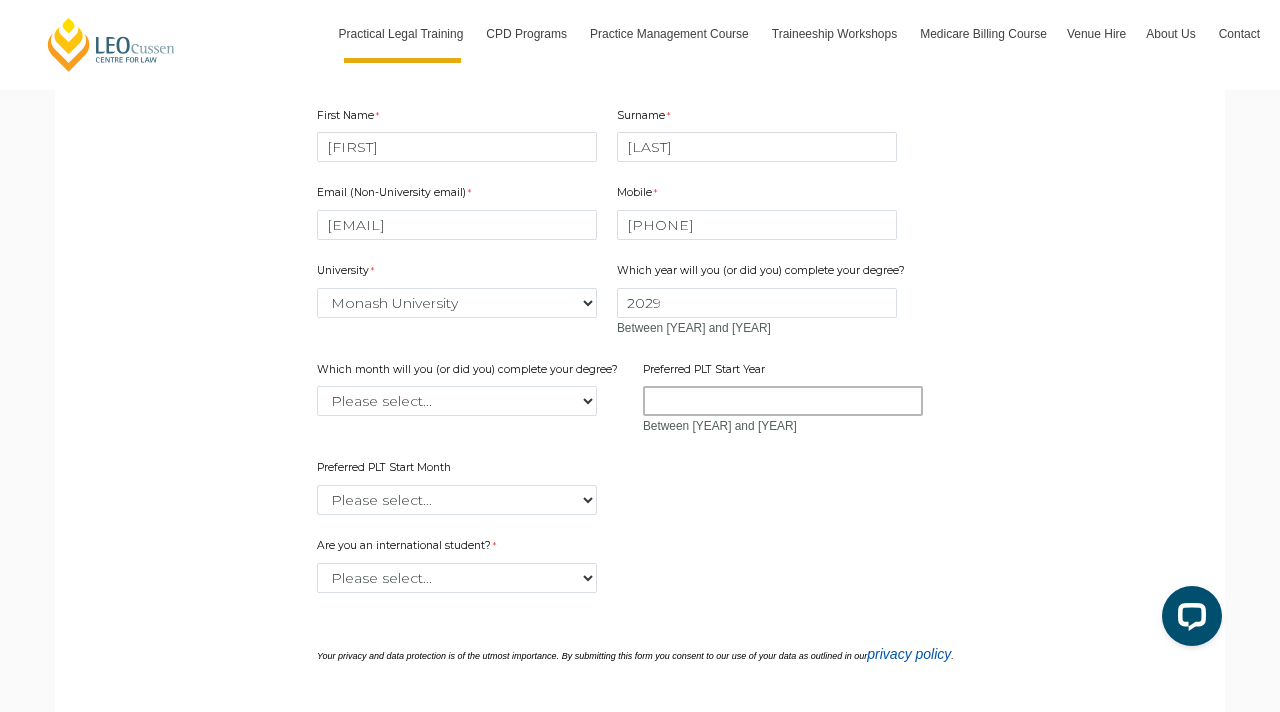 click on "Preferred PLT Start Year" at bounding box center (783, 401) 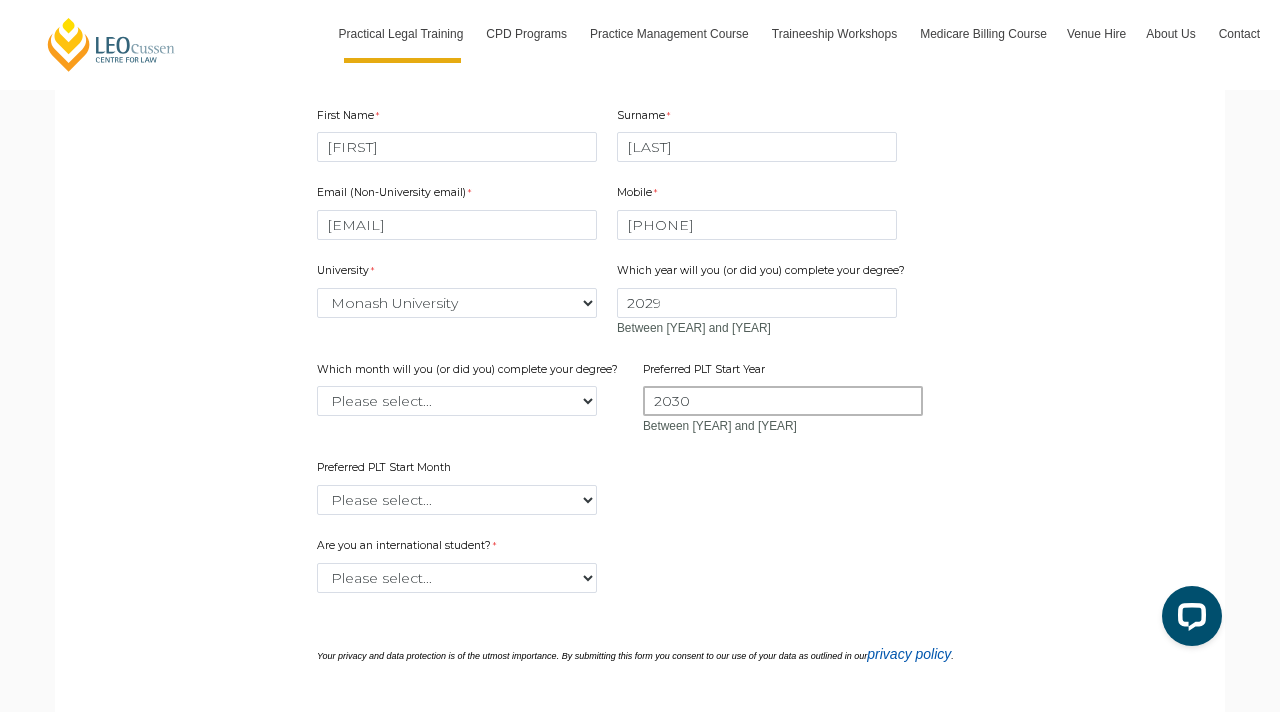 type on "2030" 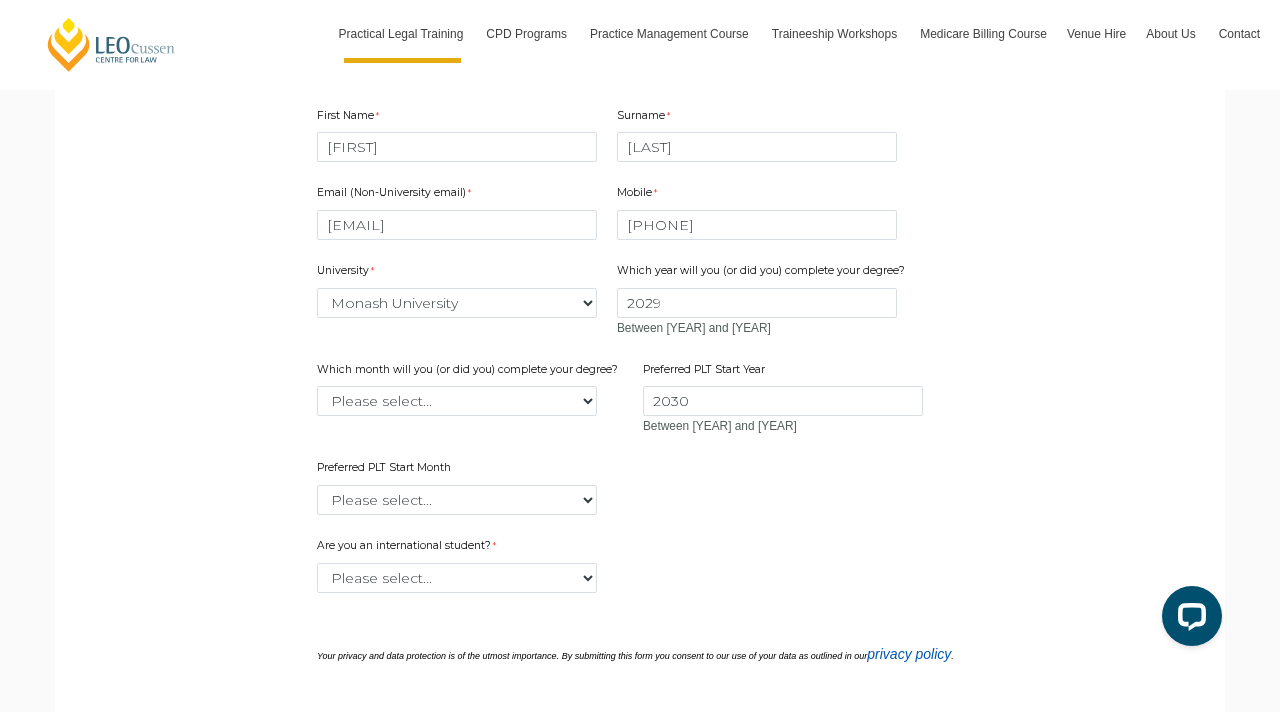 click on "Preferred PLT Start Month Please select...   January   February   March   April   May   June   July   August   September   October   November   December" at bounding box center (457, 487) 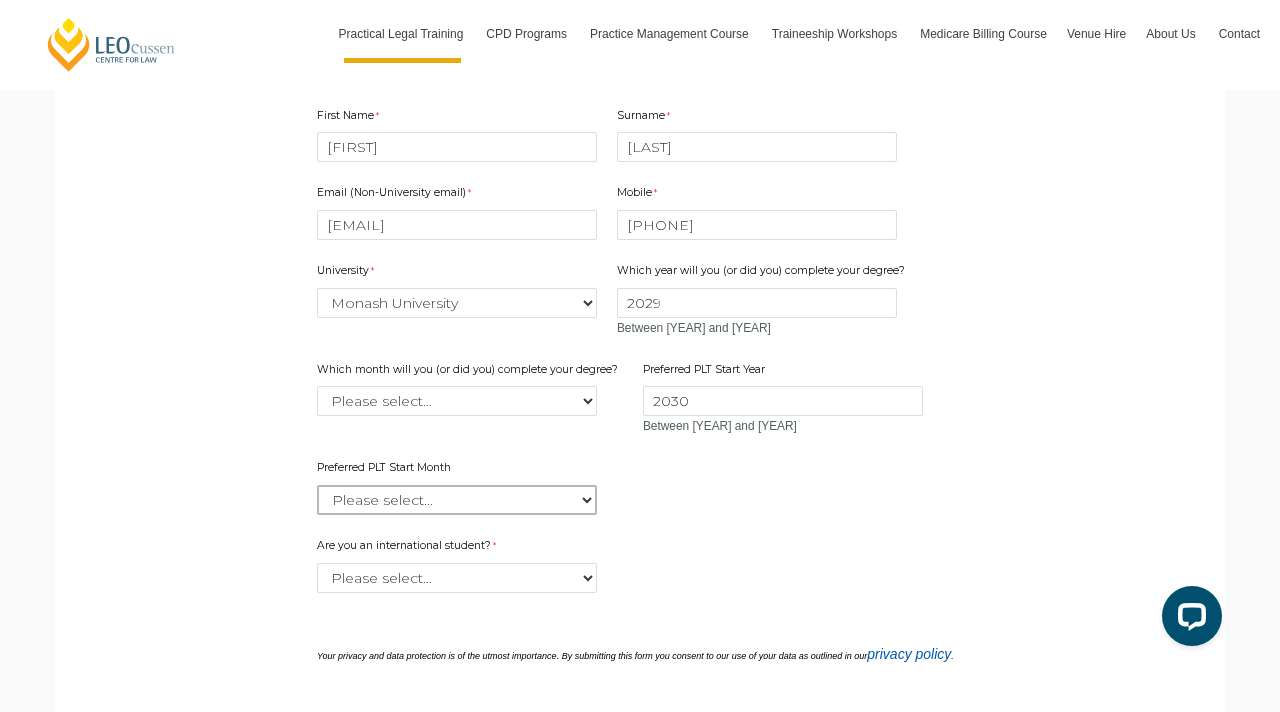 click on "Please select...   January   February   March   April   May   June   July   August   September   October   November   December" at bounding box center [457, 500] 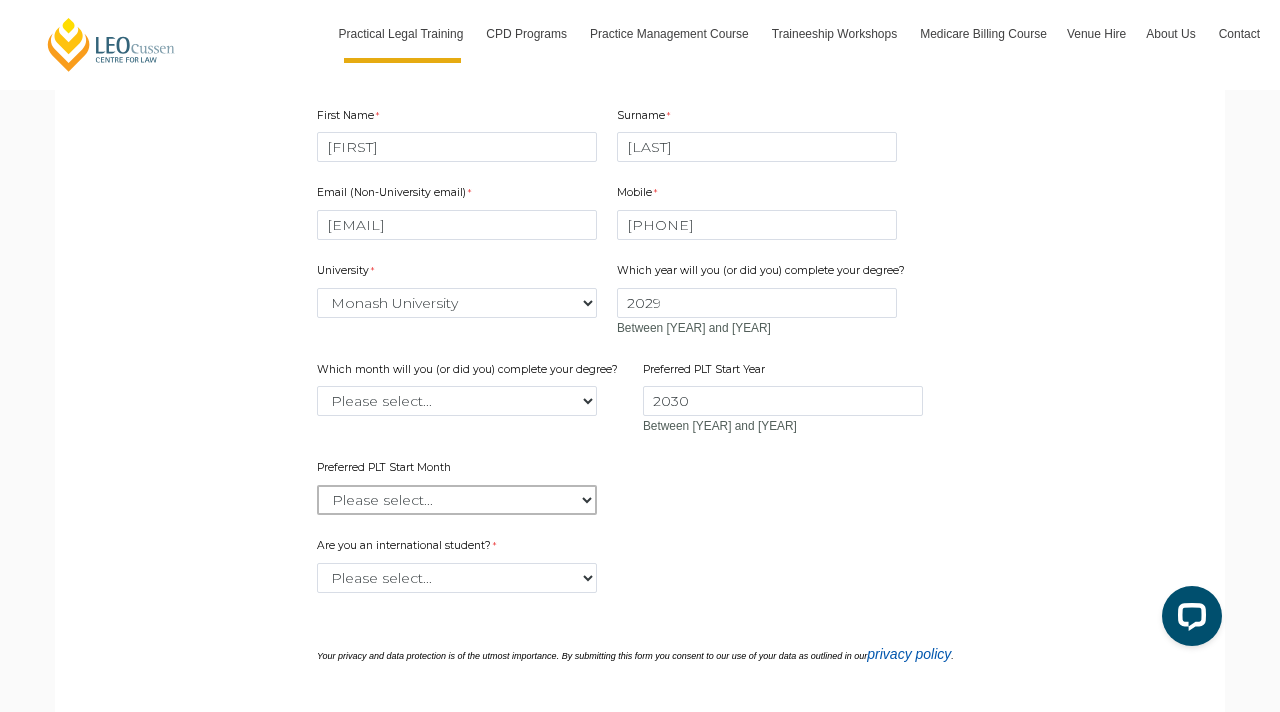 select on "tfa_2337" 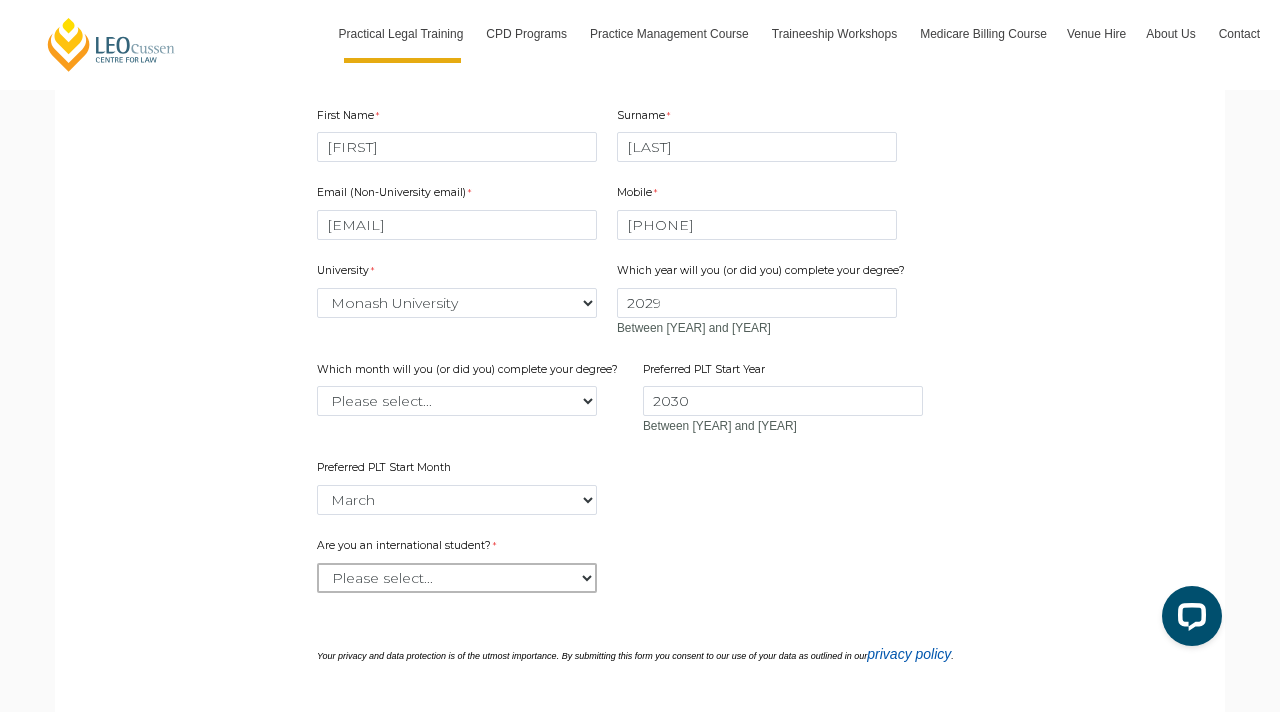 click on "Please select...   Yes   No" at bounding box center (457, 578) 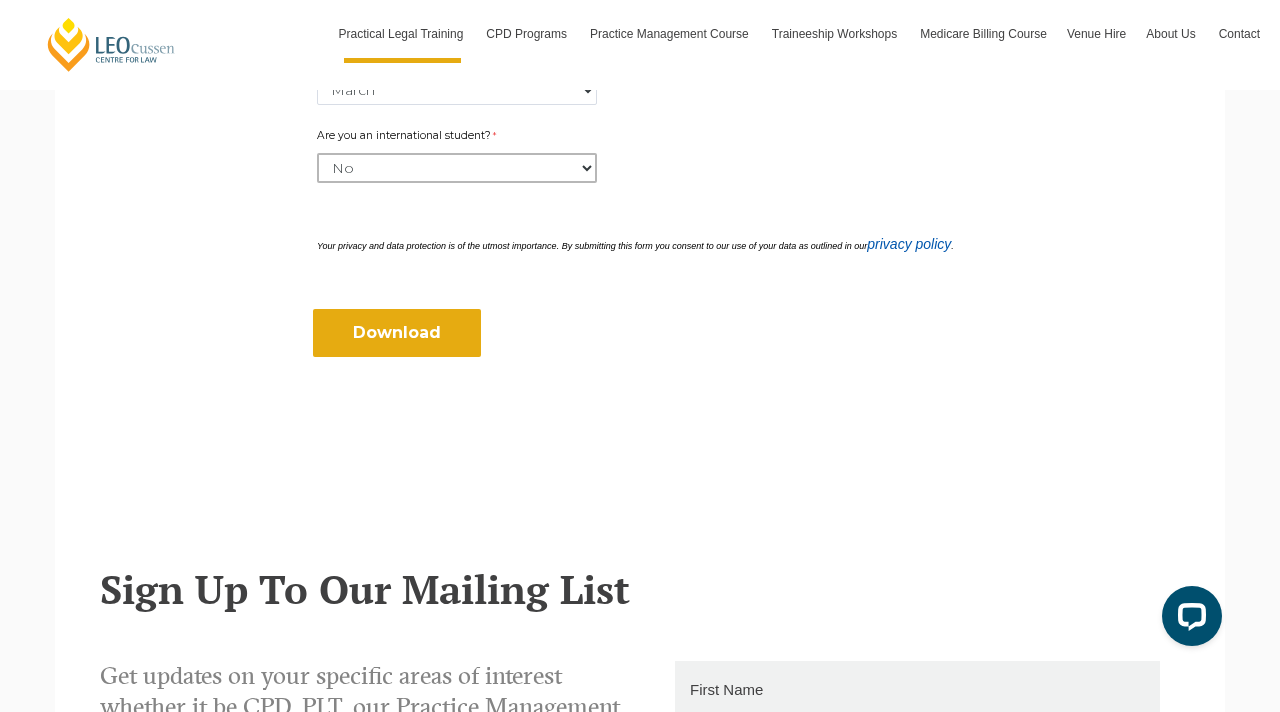 scroll, scrollTop: 1203, scrollLeft: 0, axis: vertical 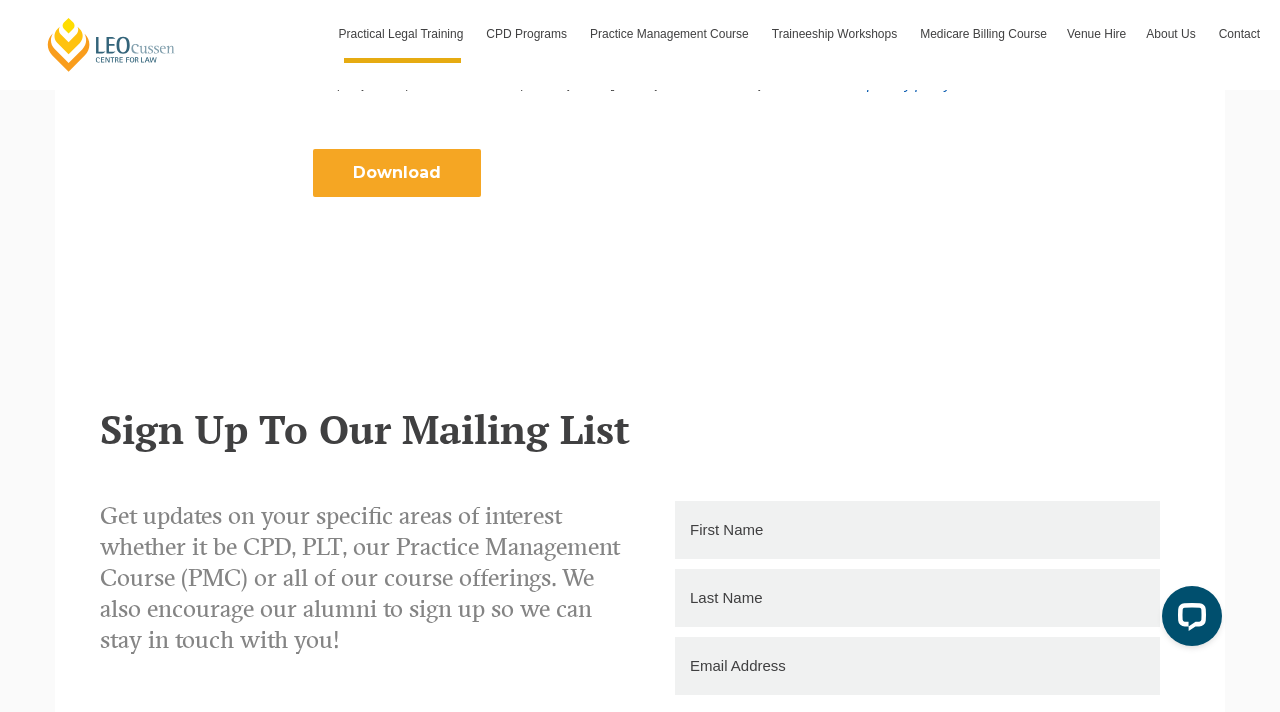 click on "Download" at bounding box center [397, 173] 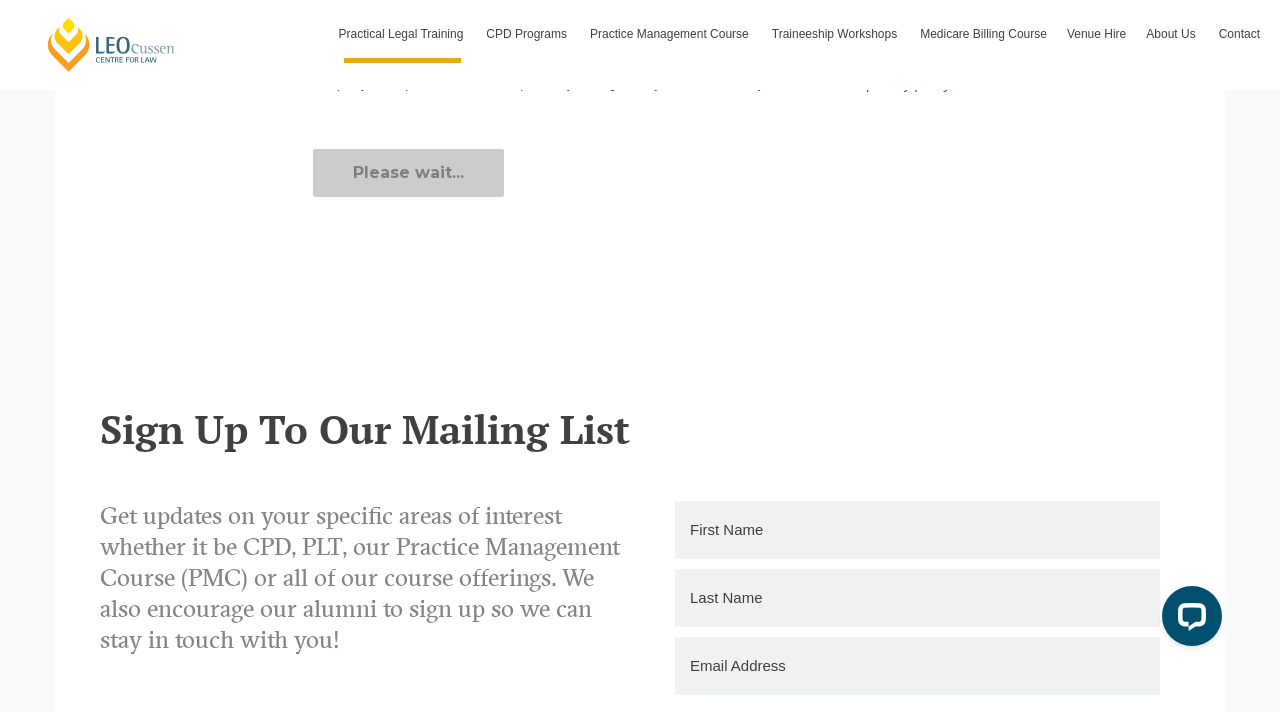 scroll, scrollTop: 1156, scrollLeft: 0, axis: vertical 